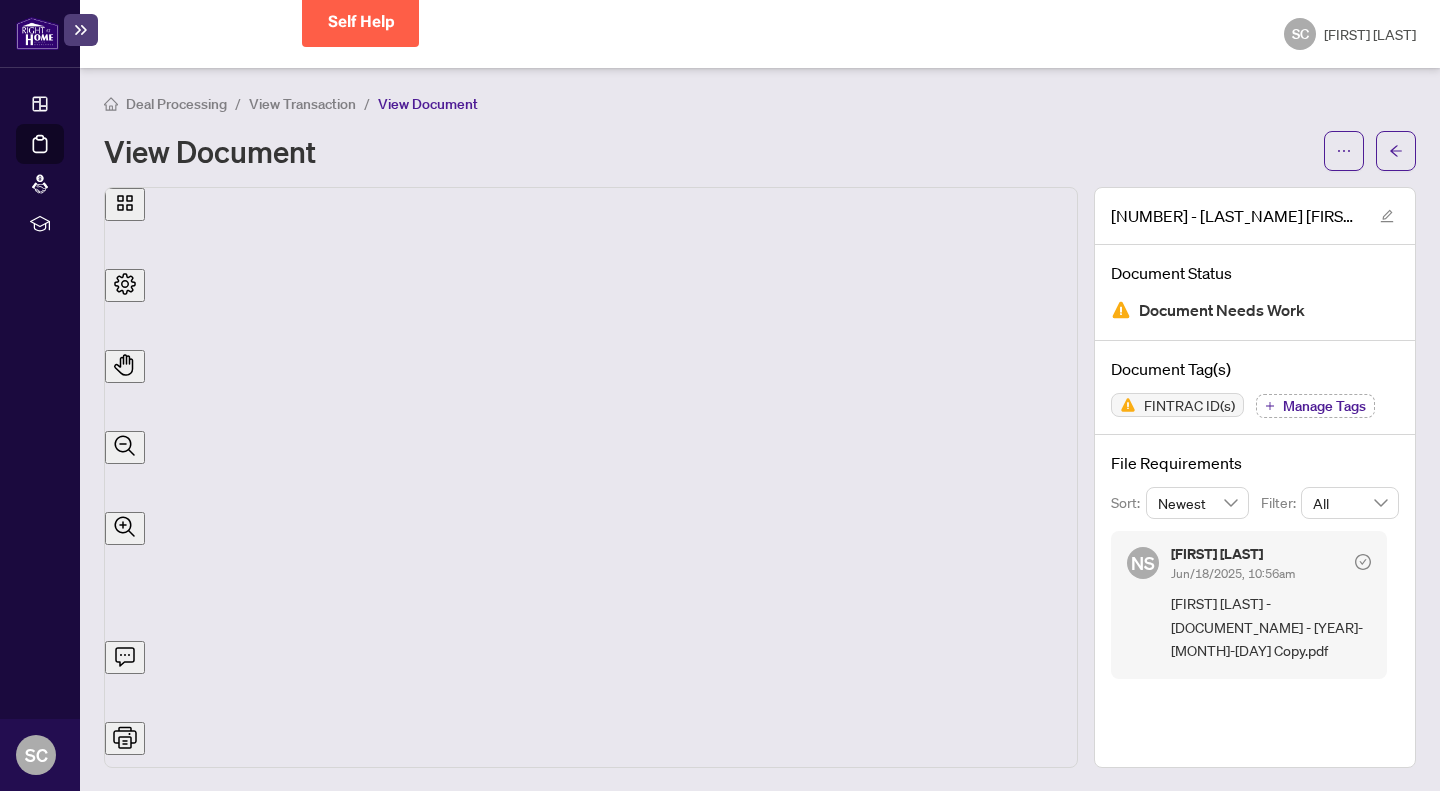 scroll, scrollTop: 0, scrollLeft: 0, axis: both 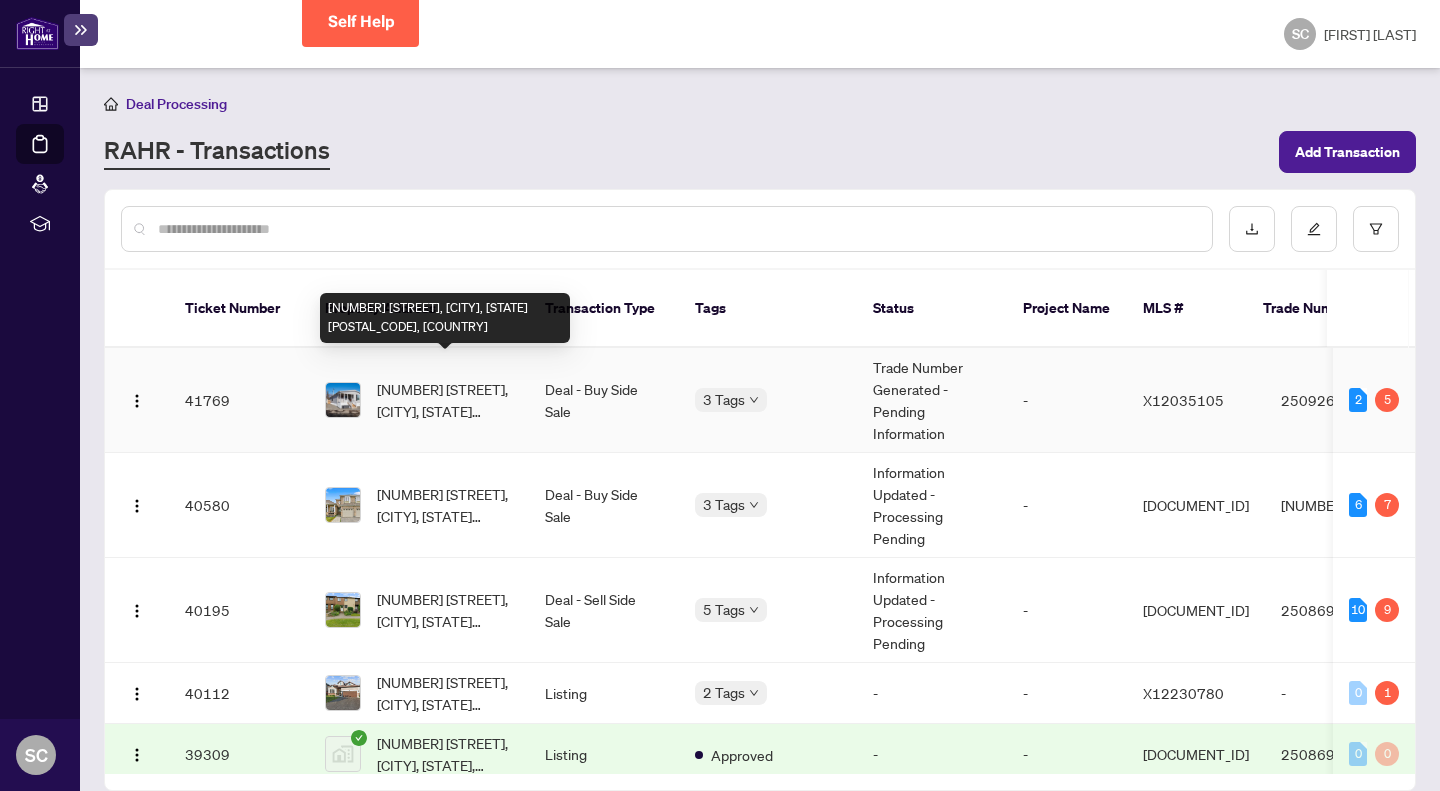 click on "[NUMBER] [STREET], [CITY], [STATE] [POSTAL_CODE], [COUNTRY]" at bounding box center [445, 400] 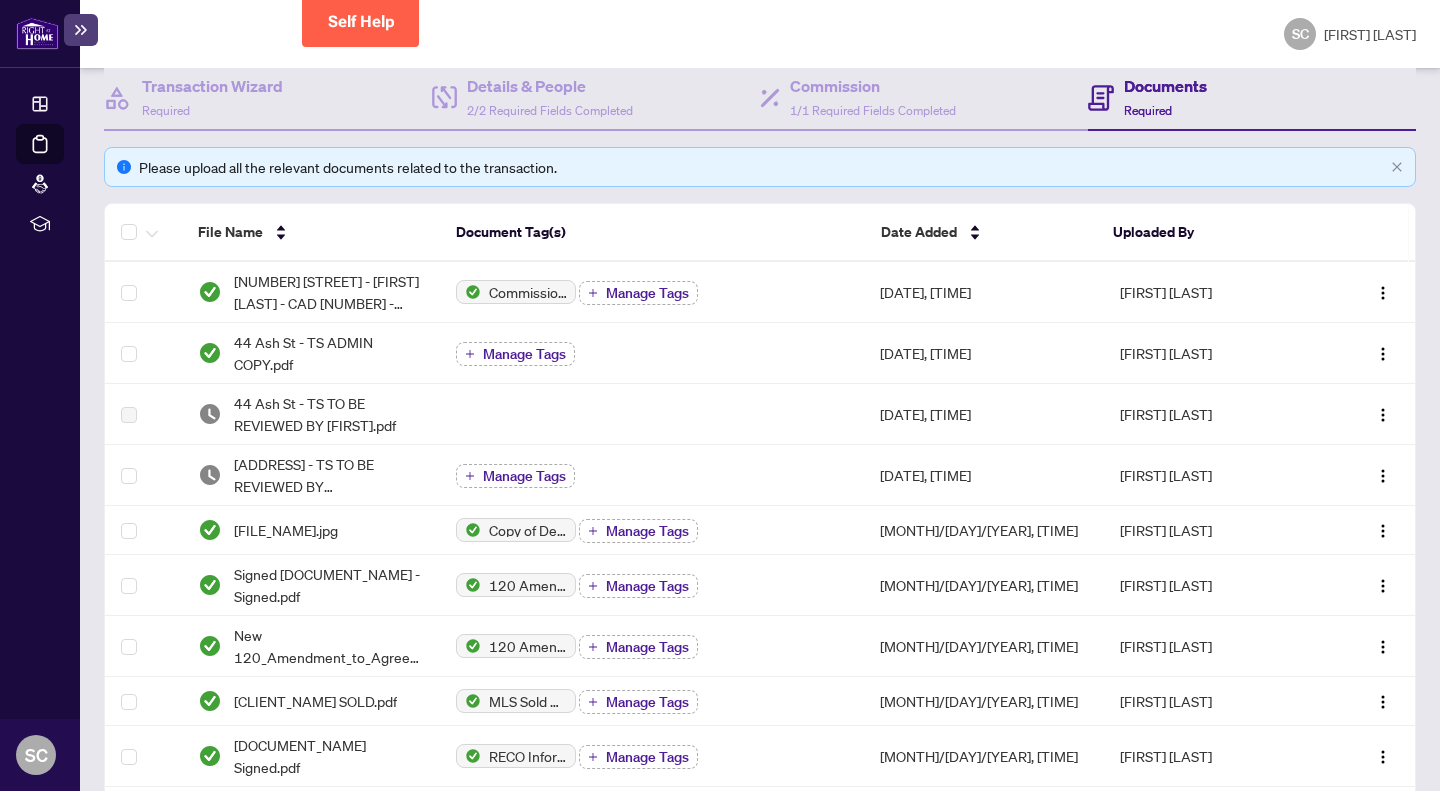 scroll, scrollTop: 218, scrollLeft: 0, axis: vertical 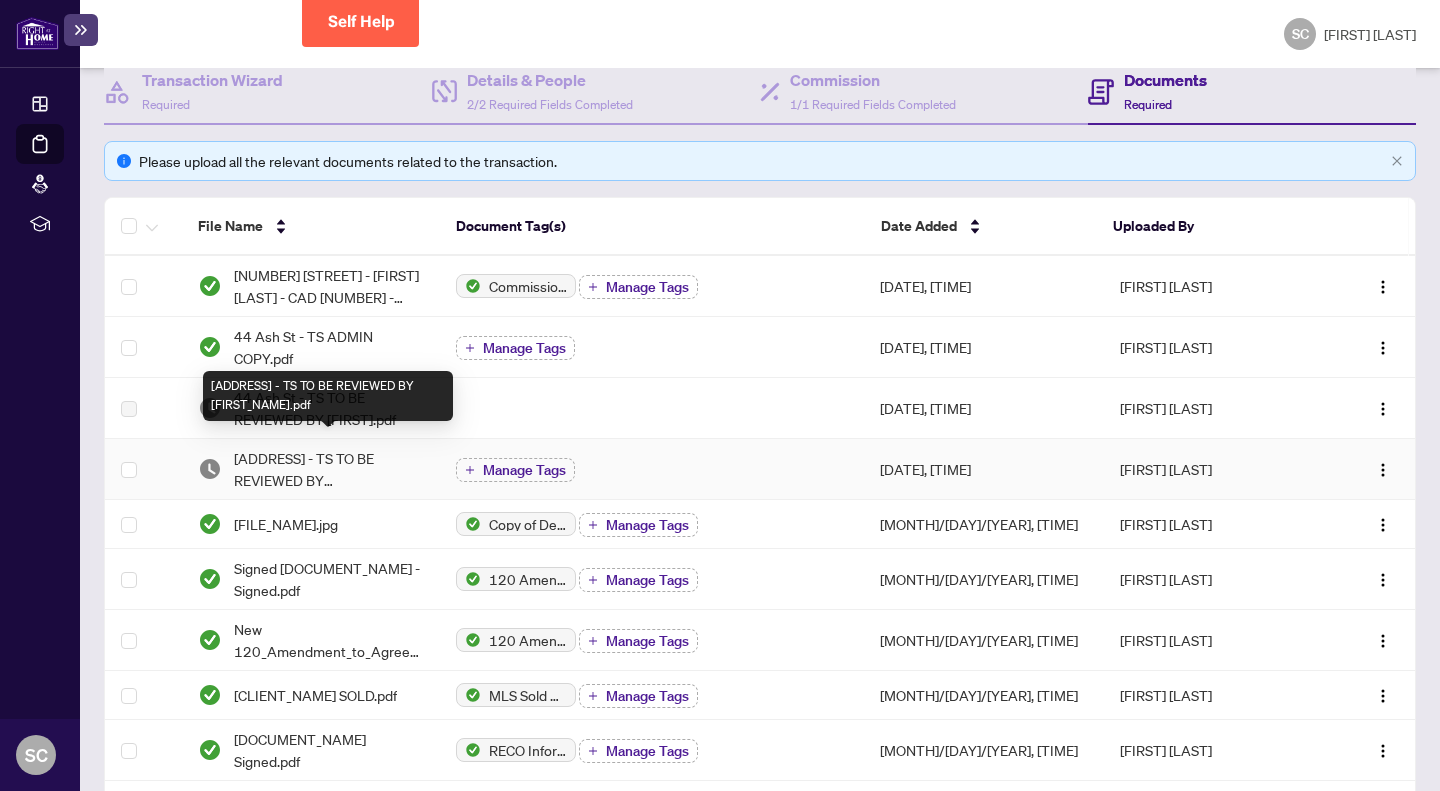 click on "[ADDRESS] - TS TO BE REVIEWED BY [FIRST_NAME].pdf" at bounding box center (328, 469) 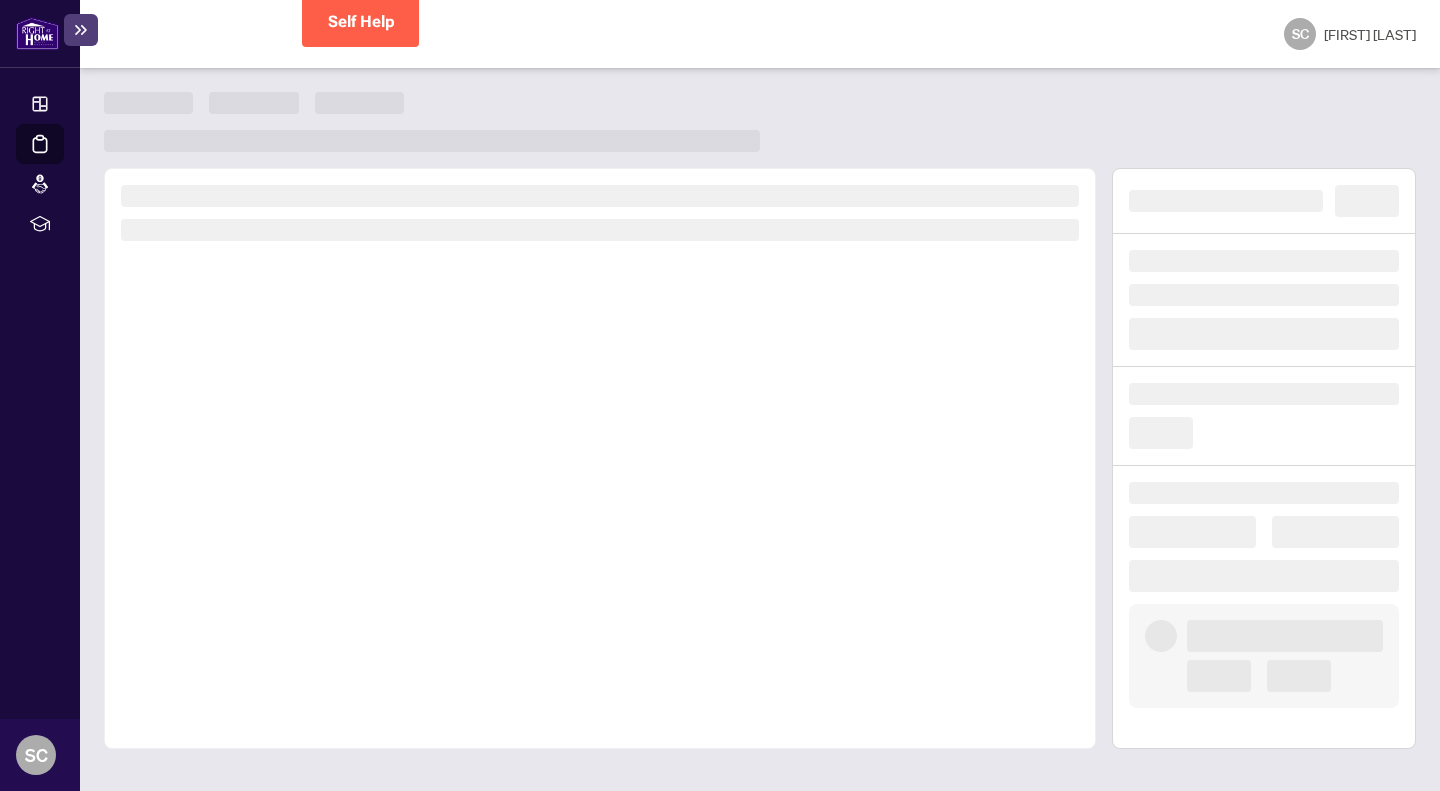 scroll, scrollTop: 0, scrollLeft: 0, axis: both 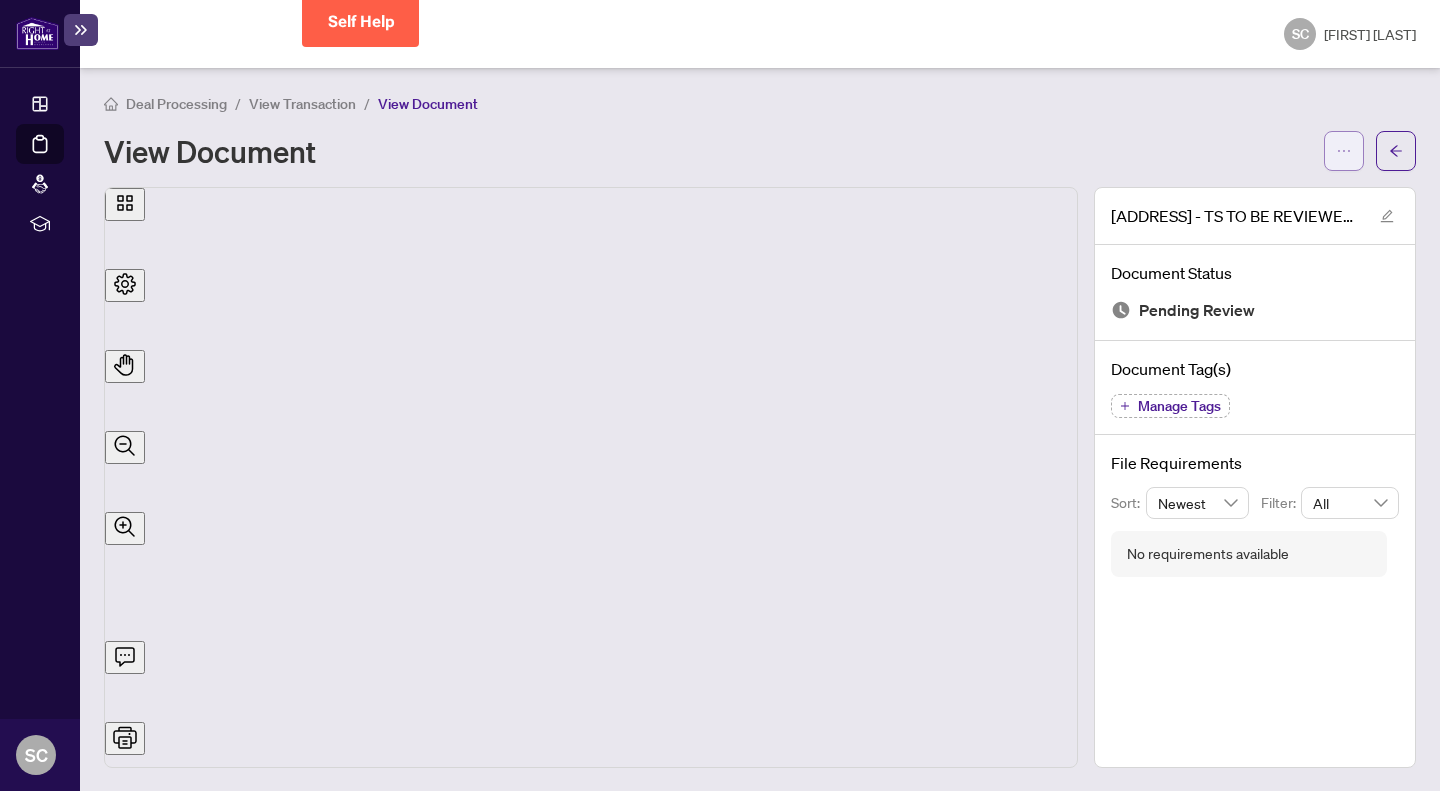 click at bounding box center (1344, 151) 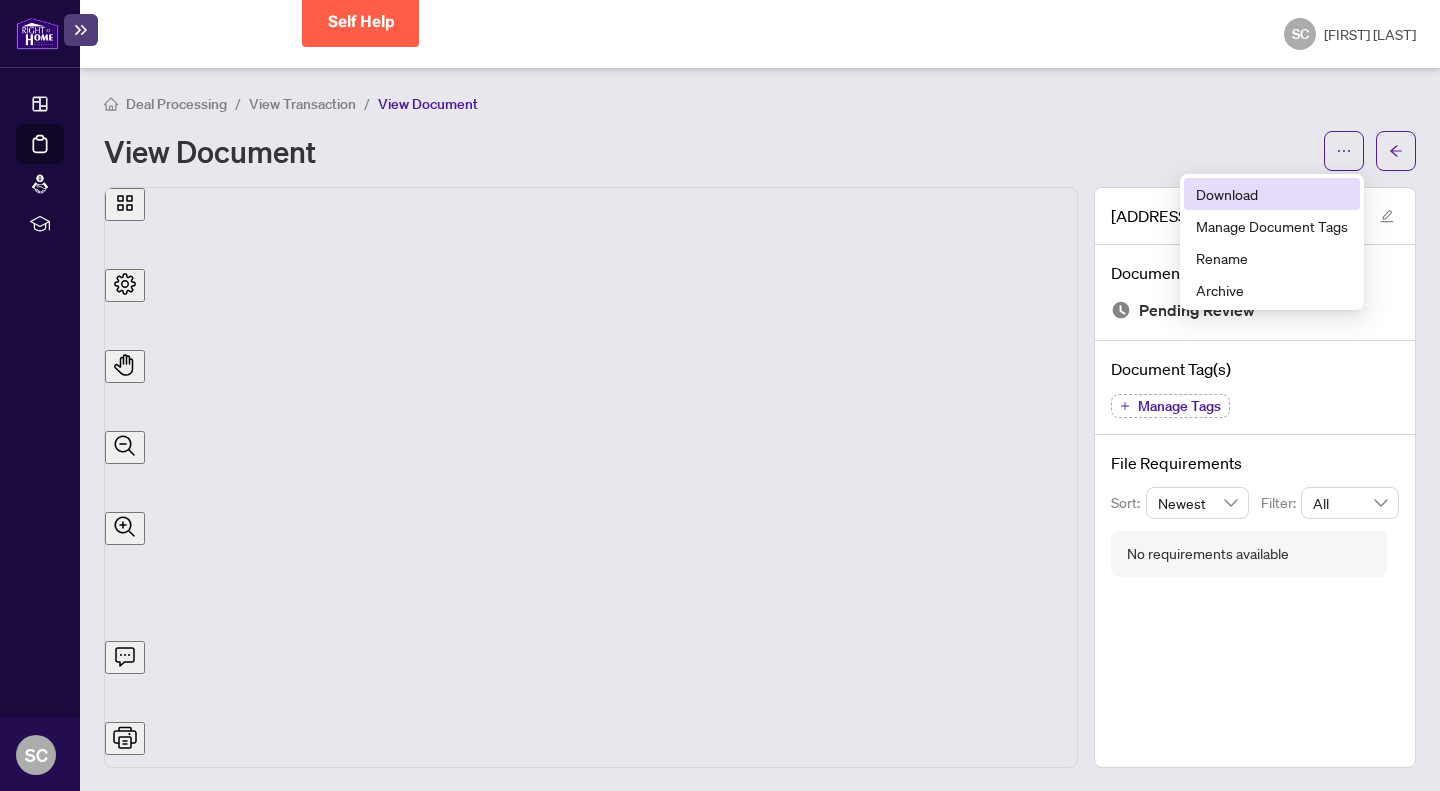 click on "Download" at bounding box center (1272, 194) 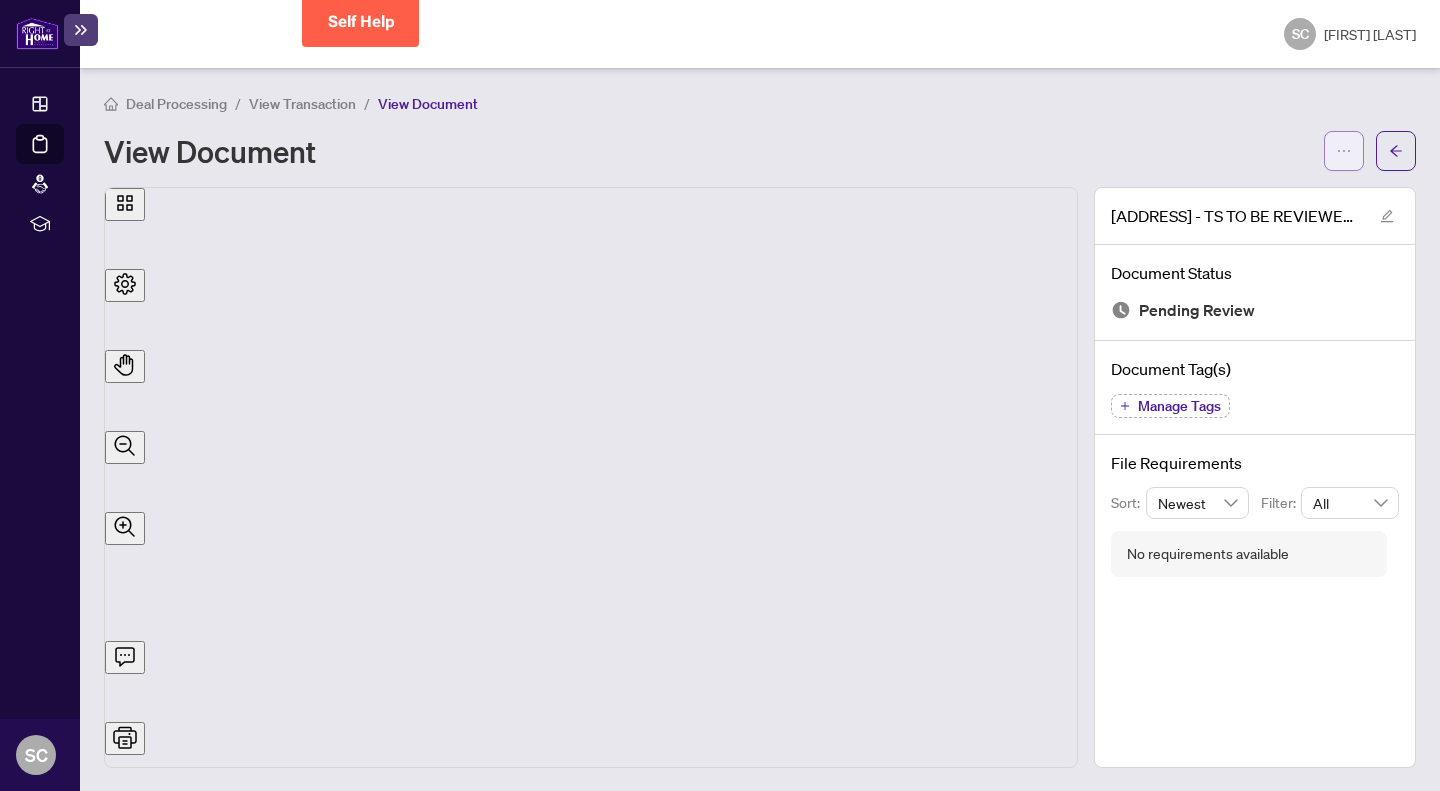 click at bounding box center (1344, 151) 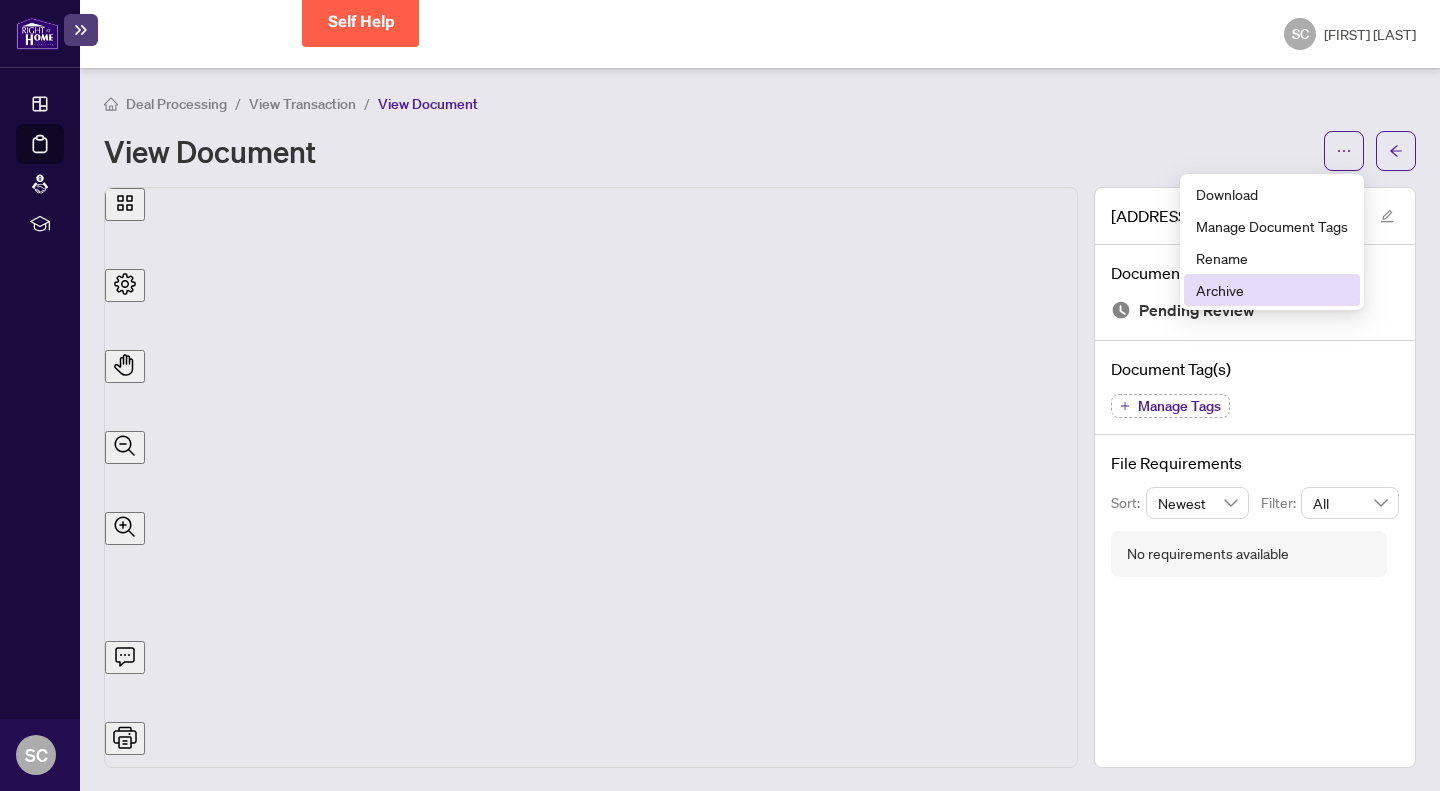 click on "Archive" at bounding box center [1272, 290] 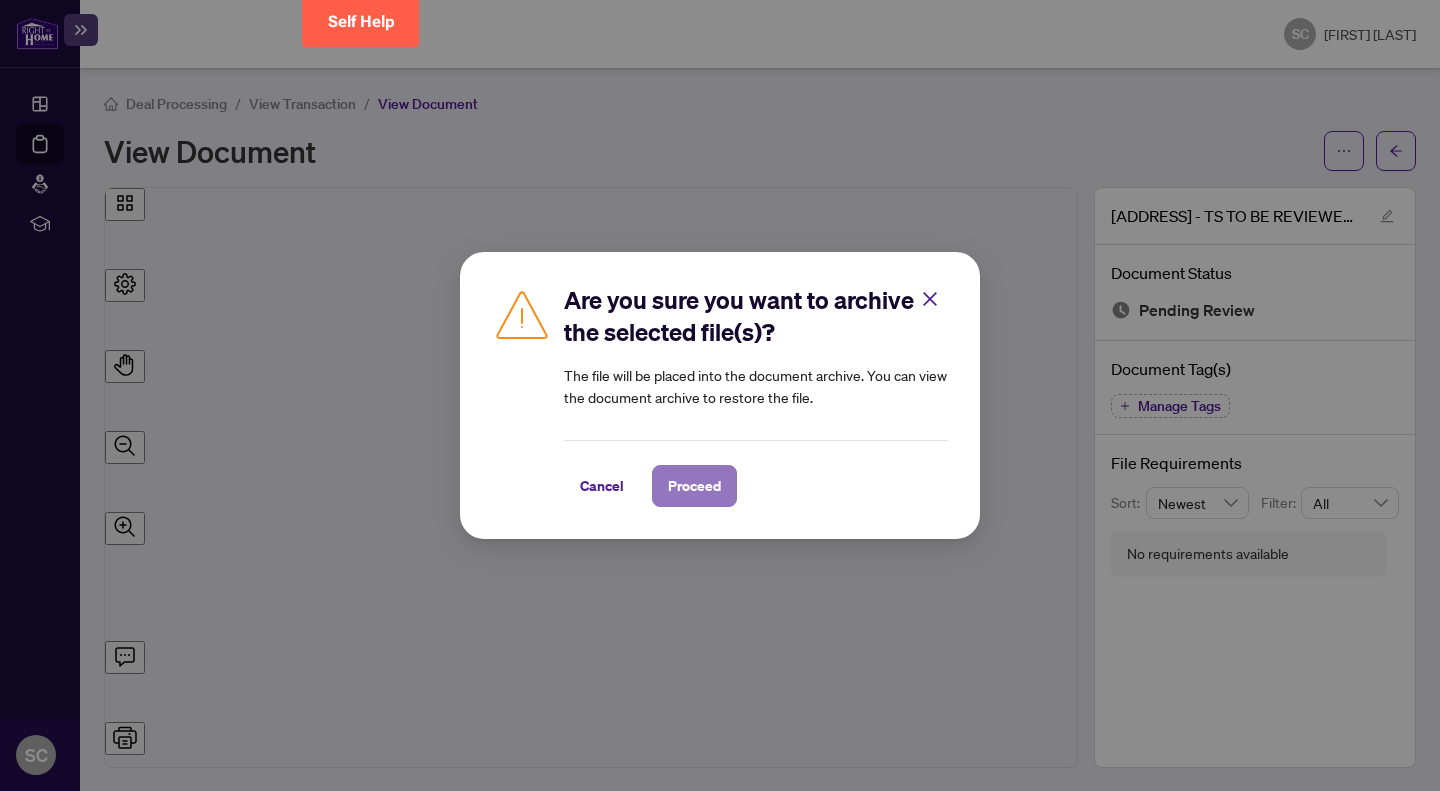 click on "Proceed" at bounding box center (694, 486) 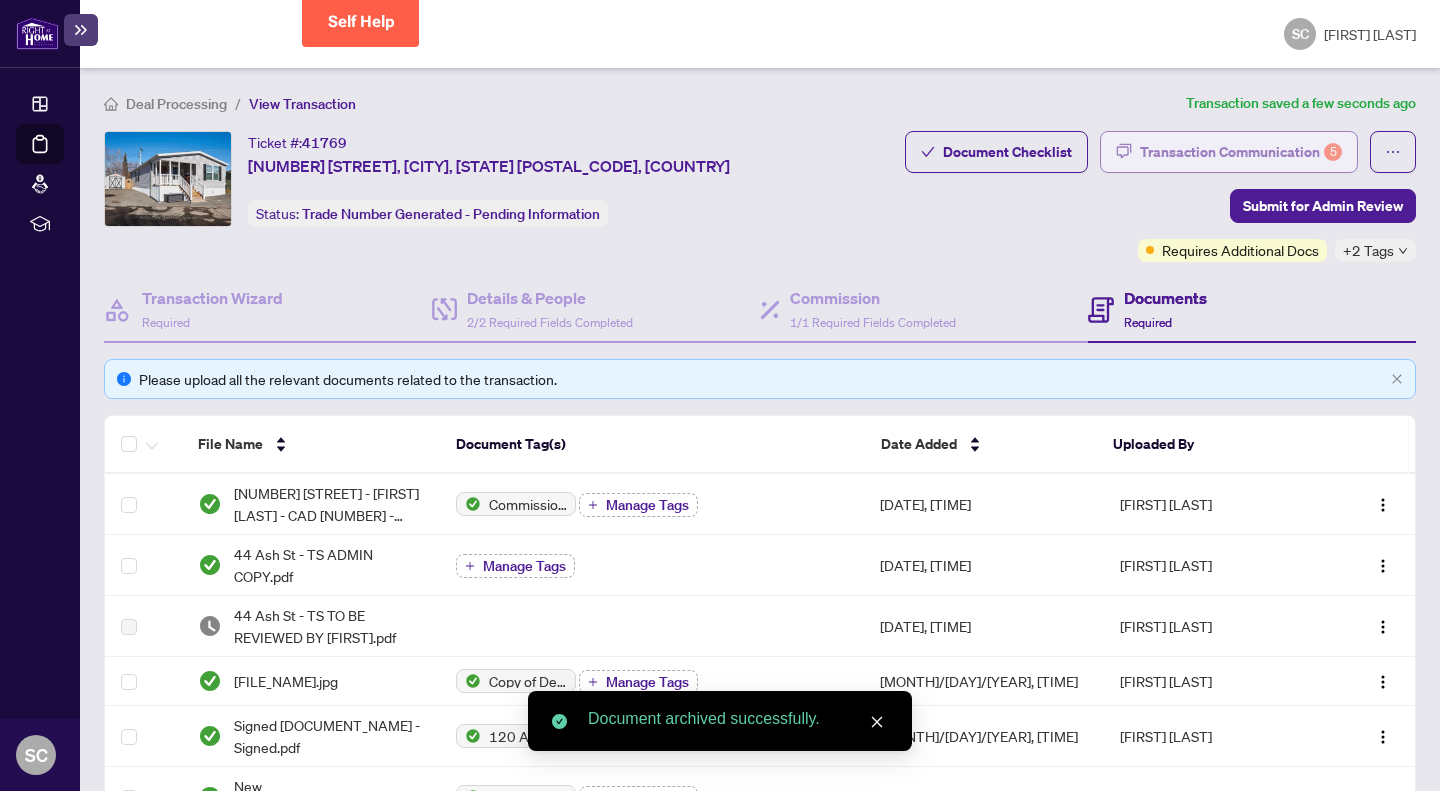 click on "Transaction Communication 5" at bounding box center [1241, 152] 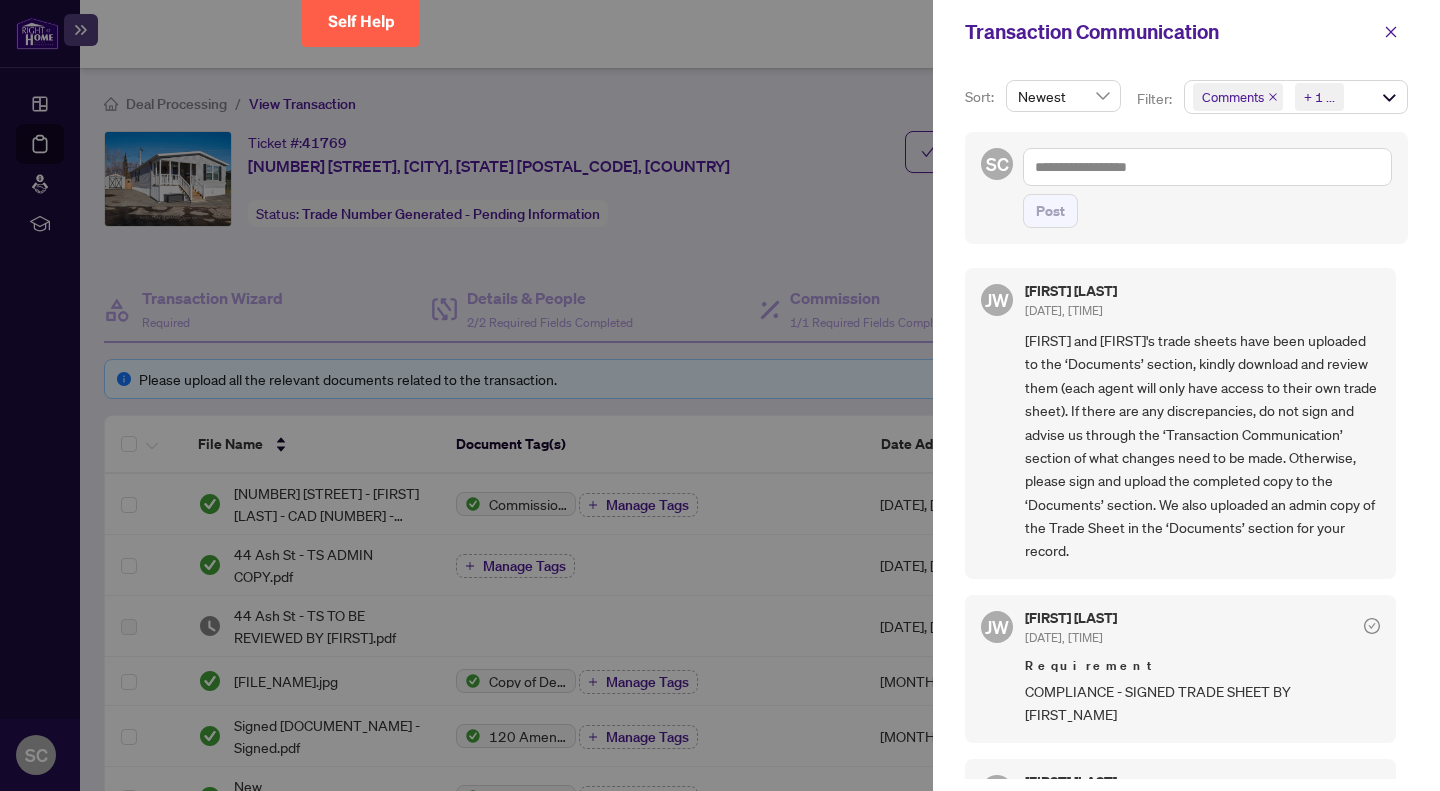 click at bounding box center (720, 395) 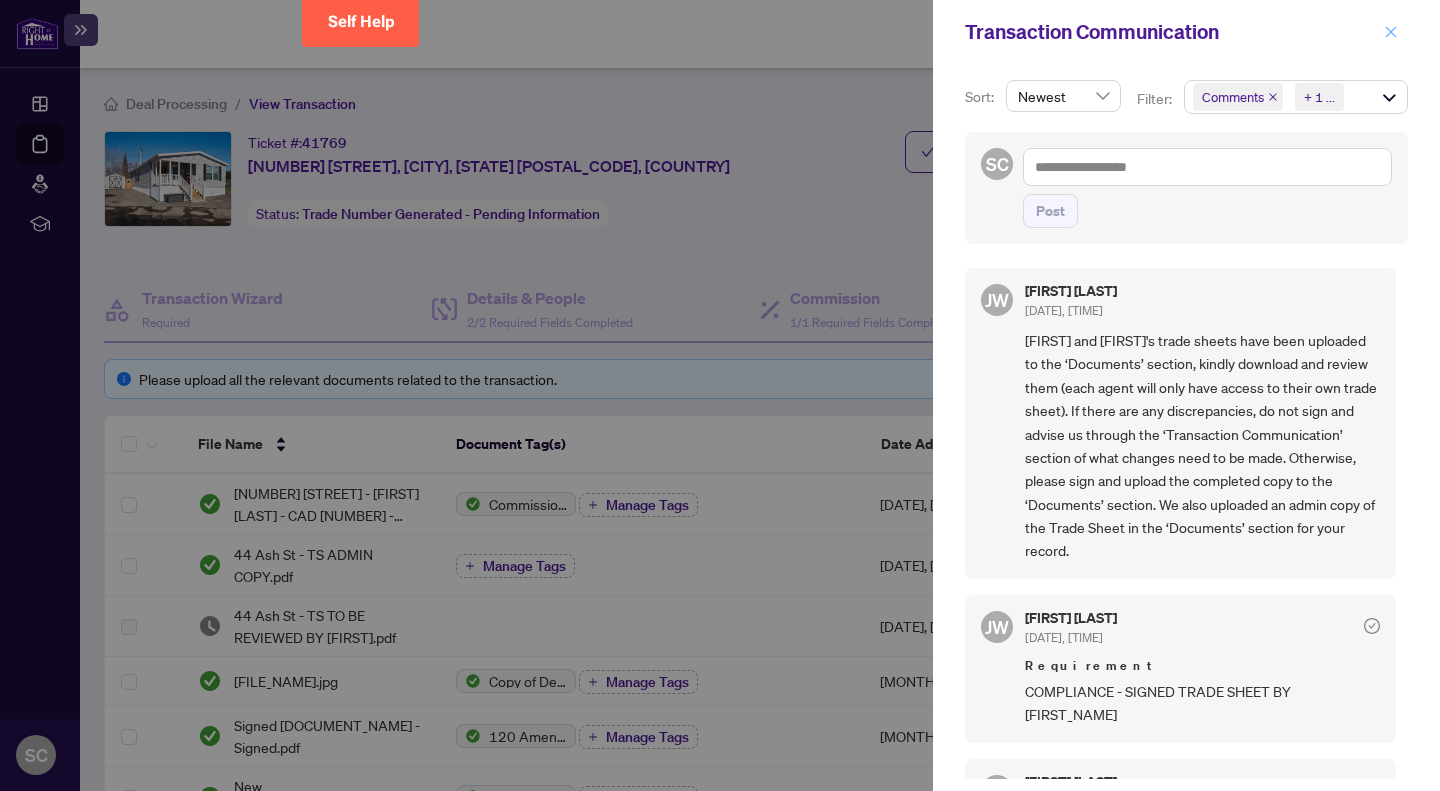 click at bounding box center [1391, 32] 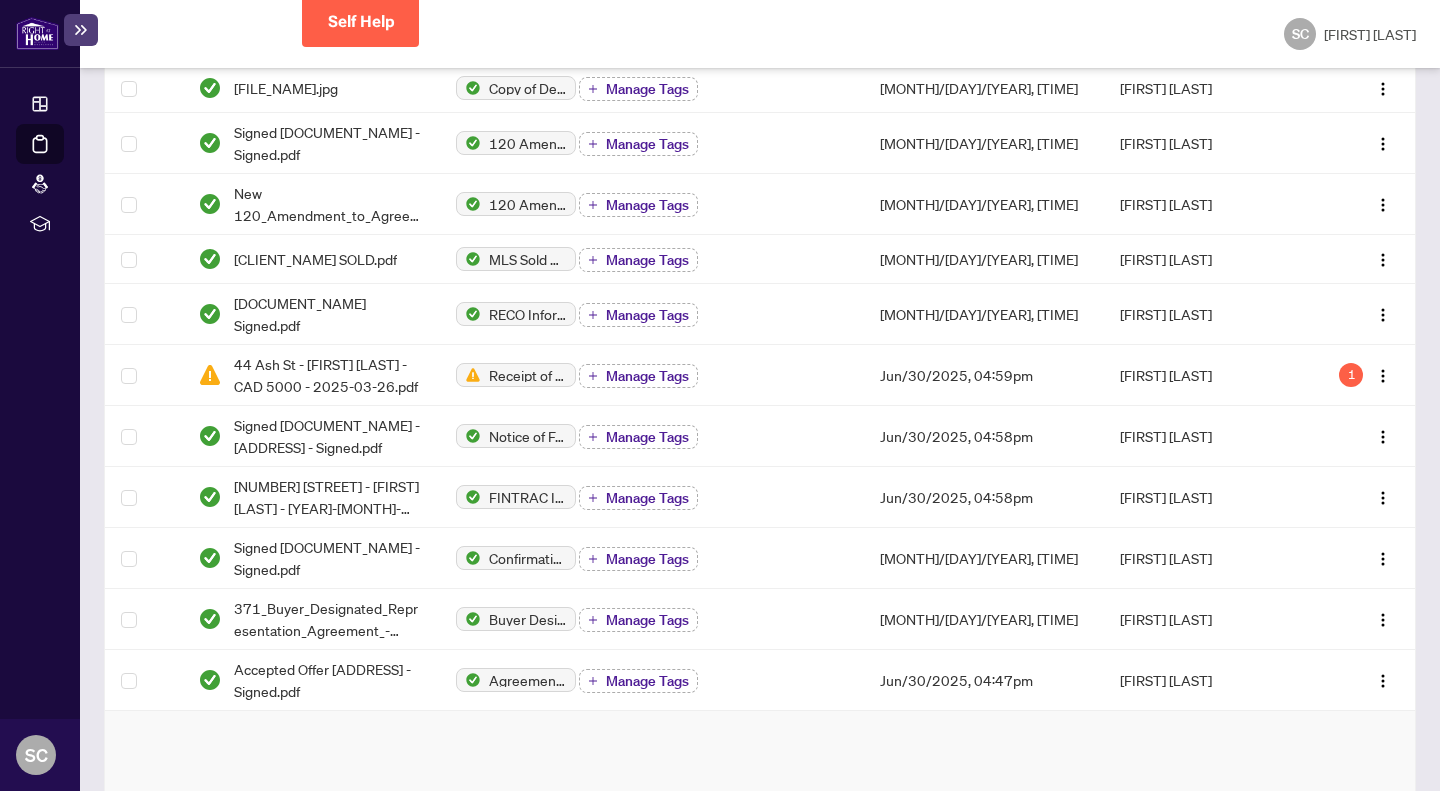 scroll, scrollTop: 958, scrollLeft: 0, axis: vertical 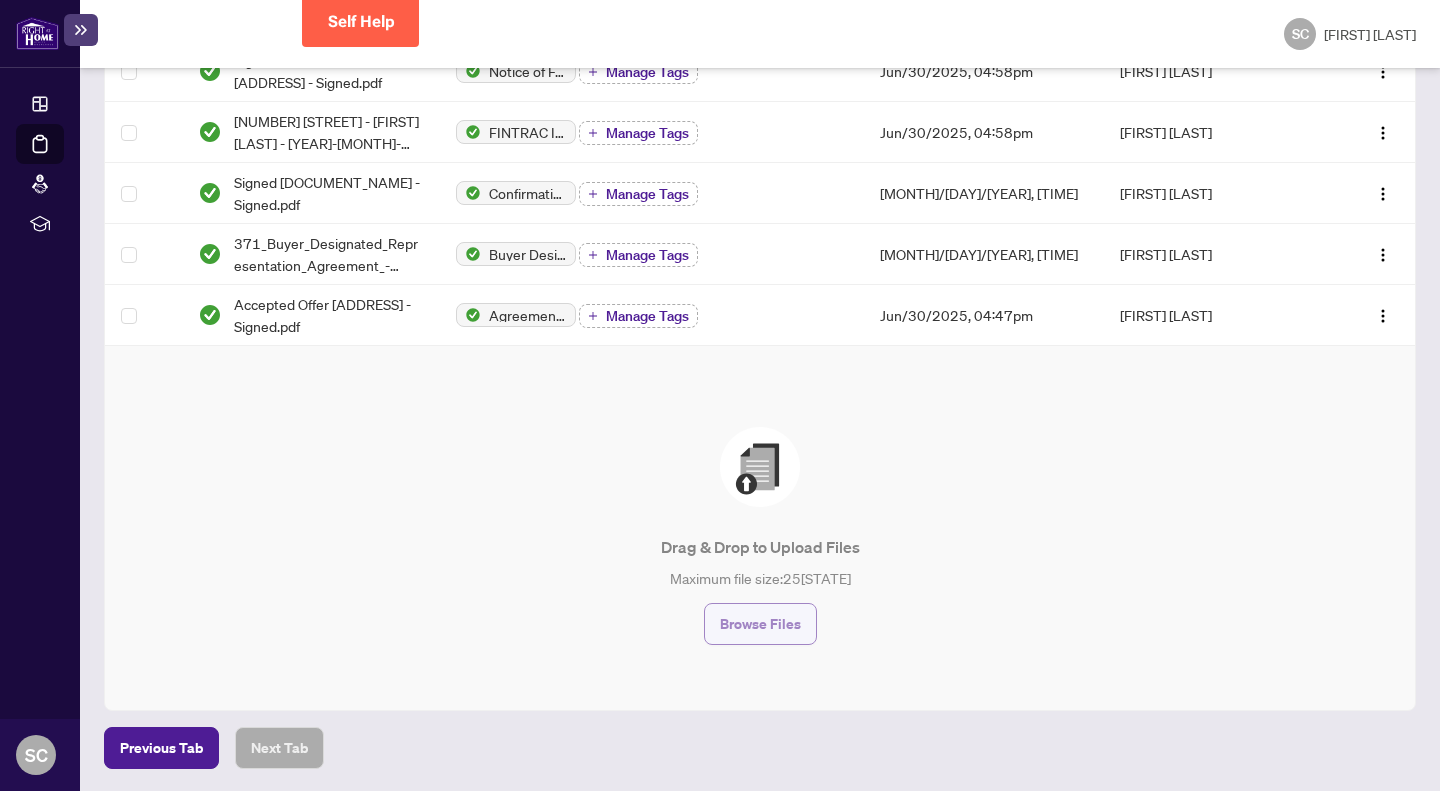 click on "Browse Files" at bounding box center [760, 624] 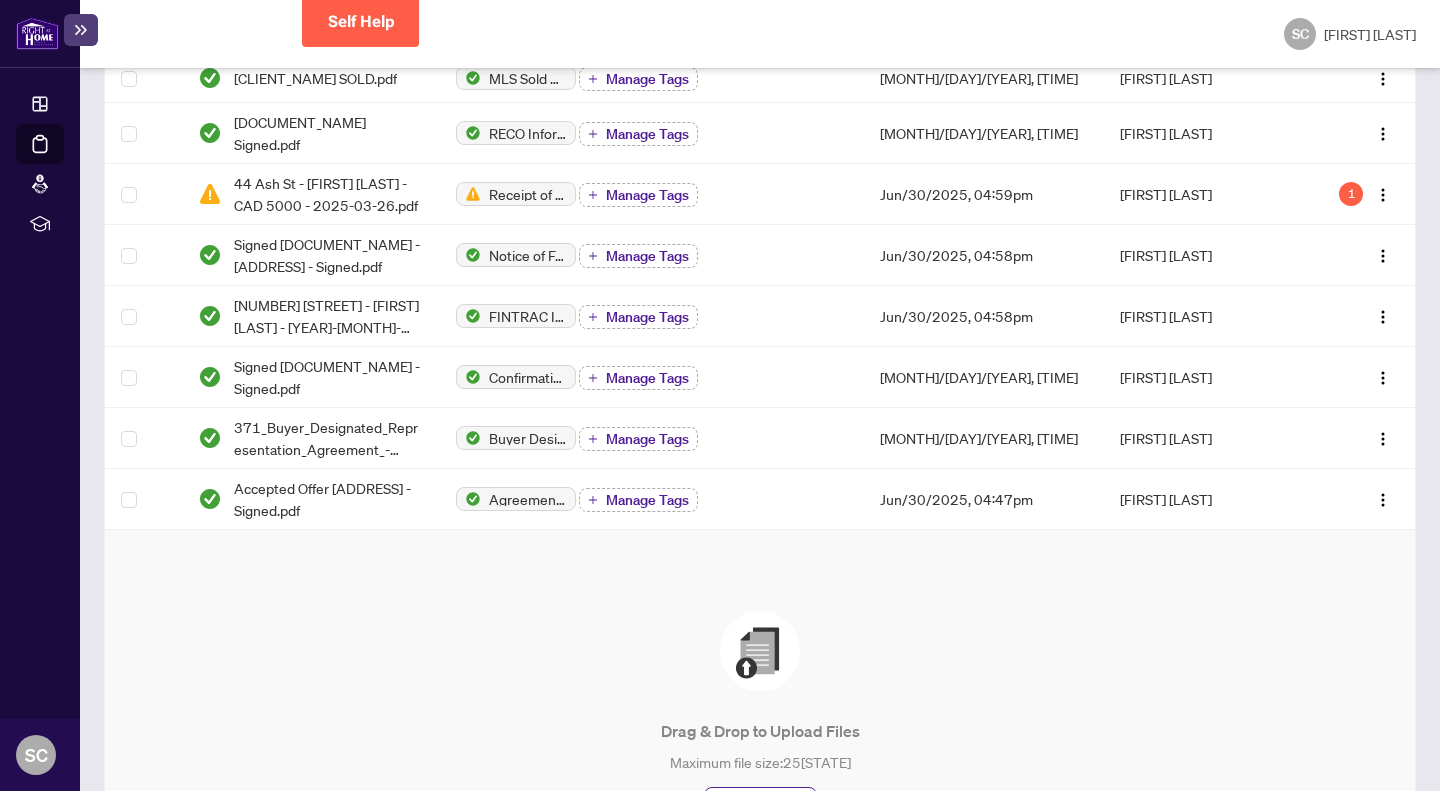 scroll, scrollTop: 738, scrollLeft: 0, axis: vertical 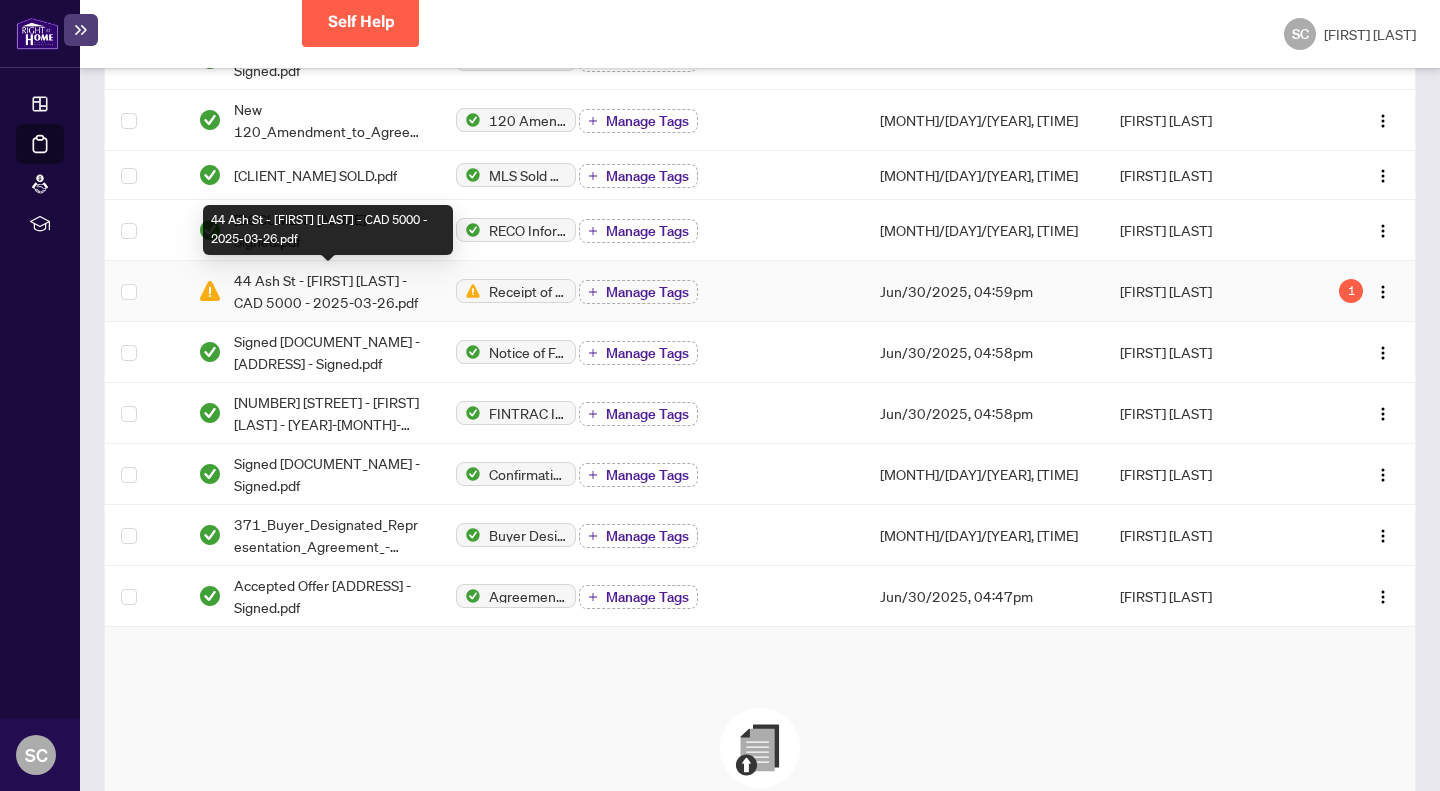 click on "44 Ash St - [FIRST] [LAST] - CAD 5000 - 2025-03-26.pdf" at bounding box center (328, 291) 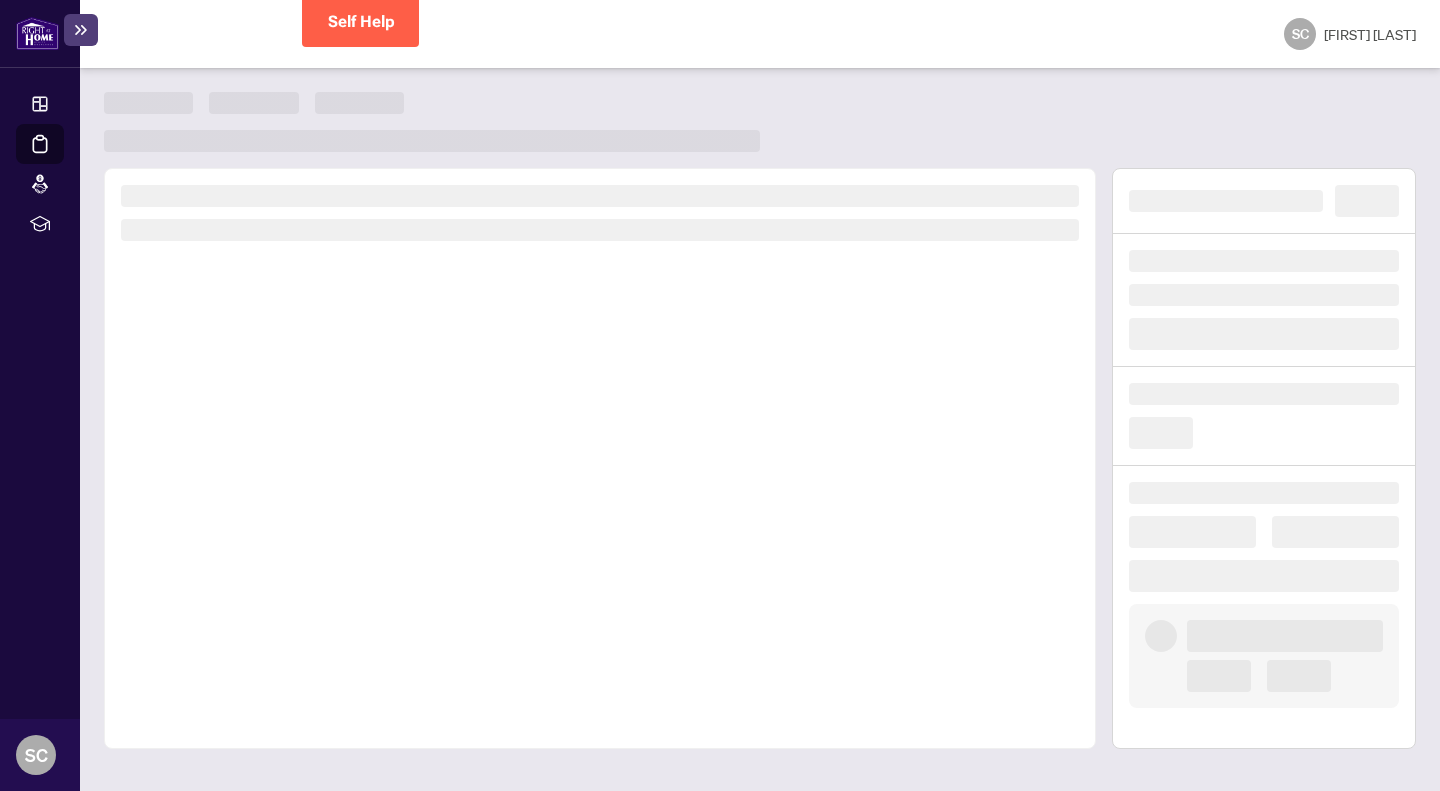 scroll, scrollTop: 0, scrollLeft: 0, axis: both 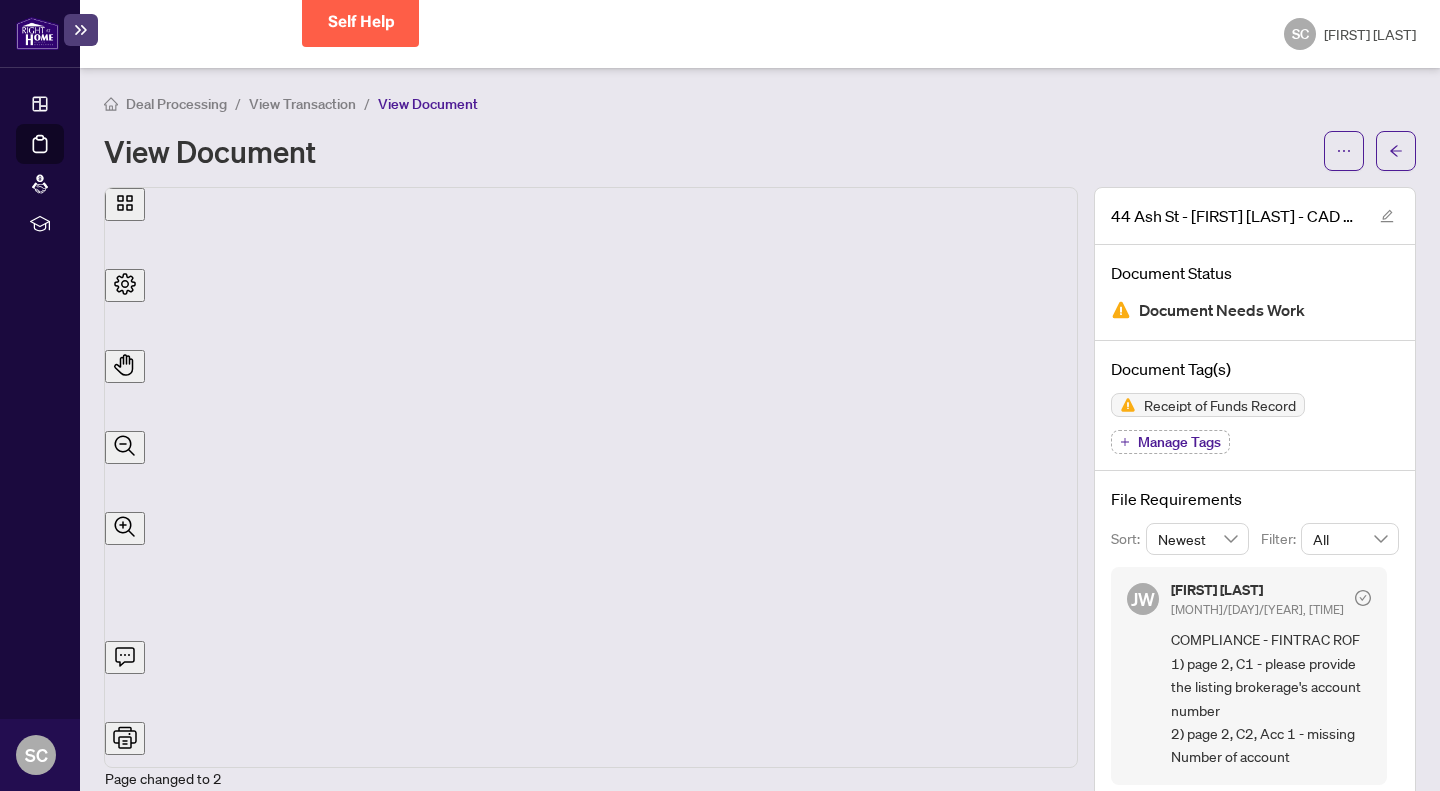 click on "View Transaction" at bounding box center (302, 104) 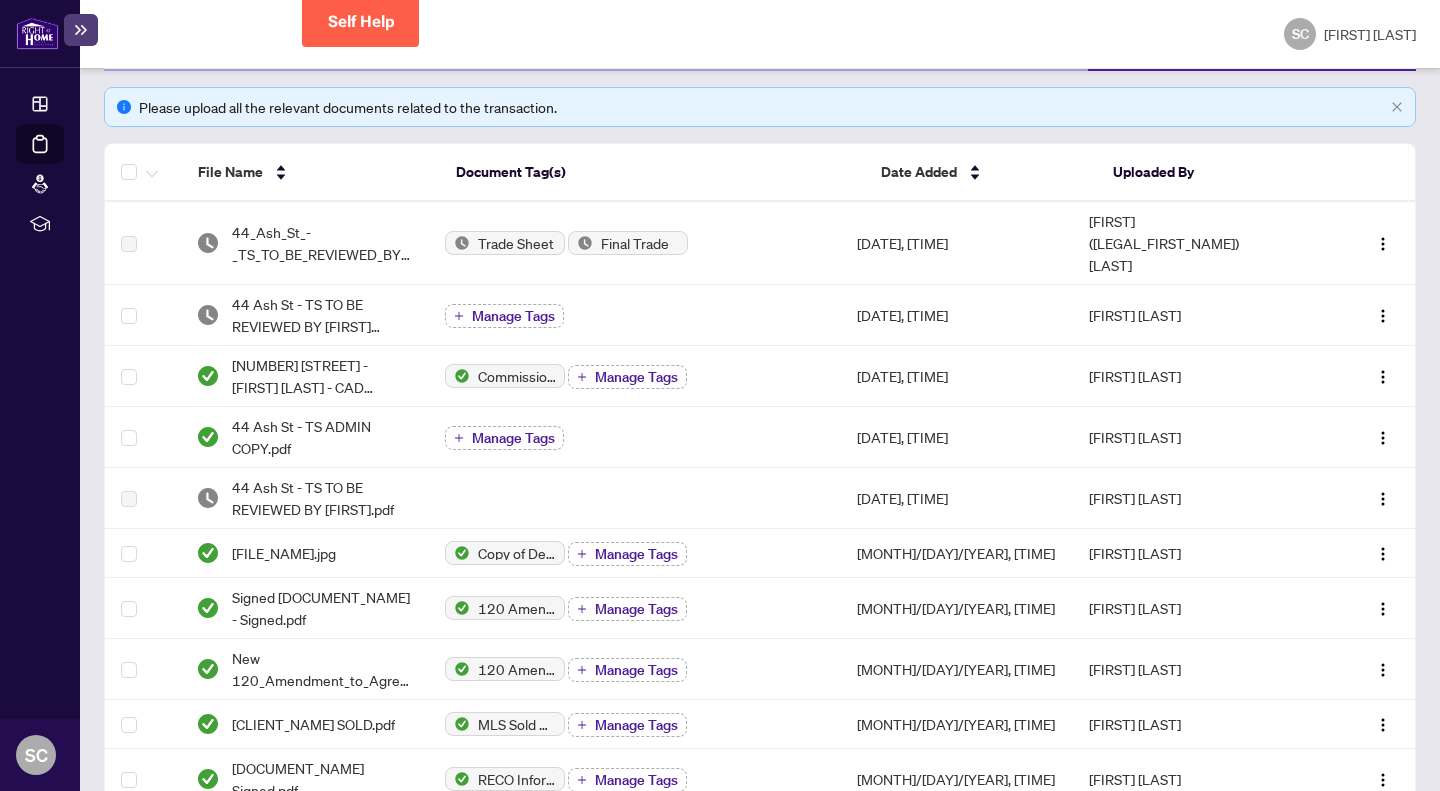 scroll, scrollTop: 0, scrollLeft: 0, axis: both 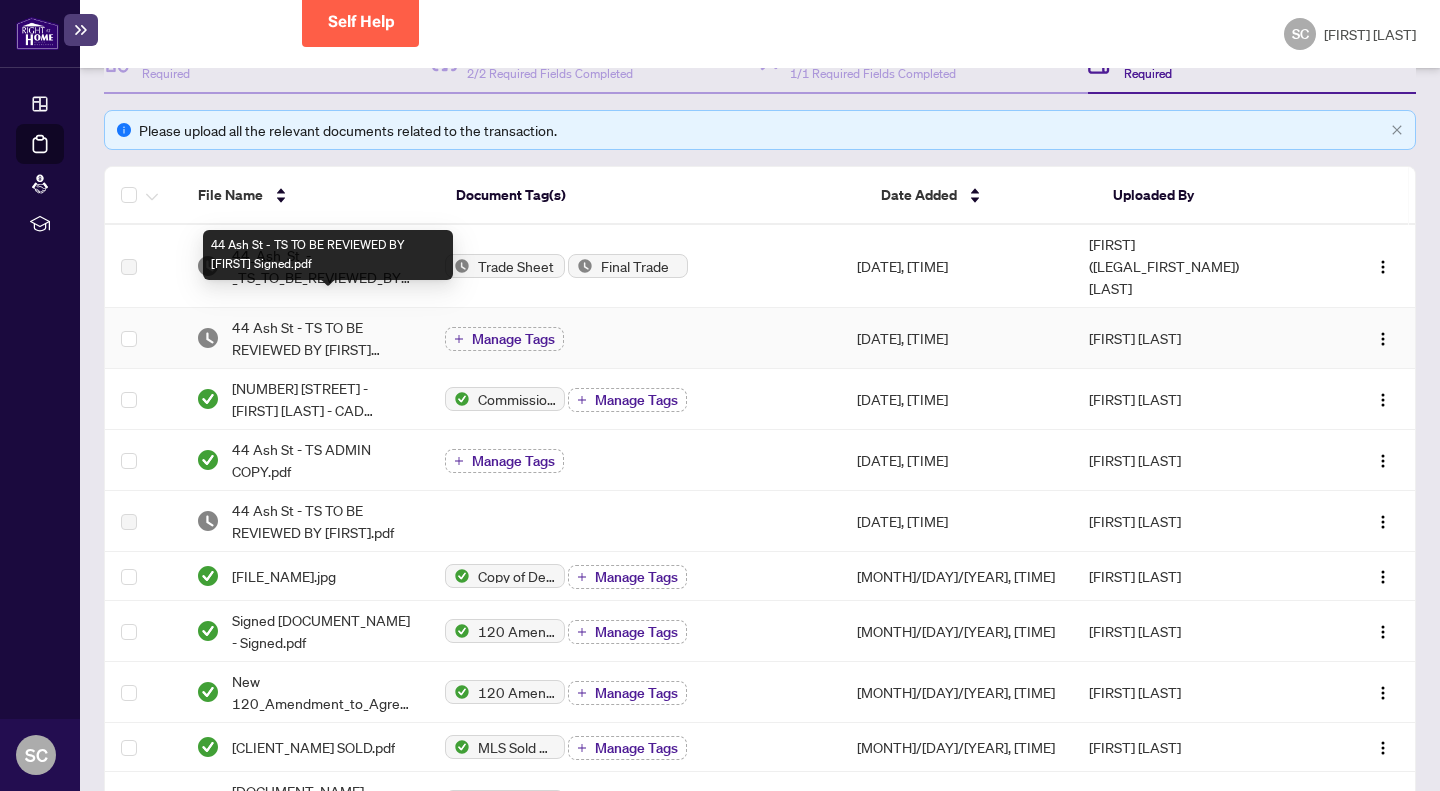 click on "44 Ash St - TS TO BE REVIEWED BY [FIRST] Signed.pdf" at bounding box center (323, 338) 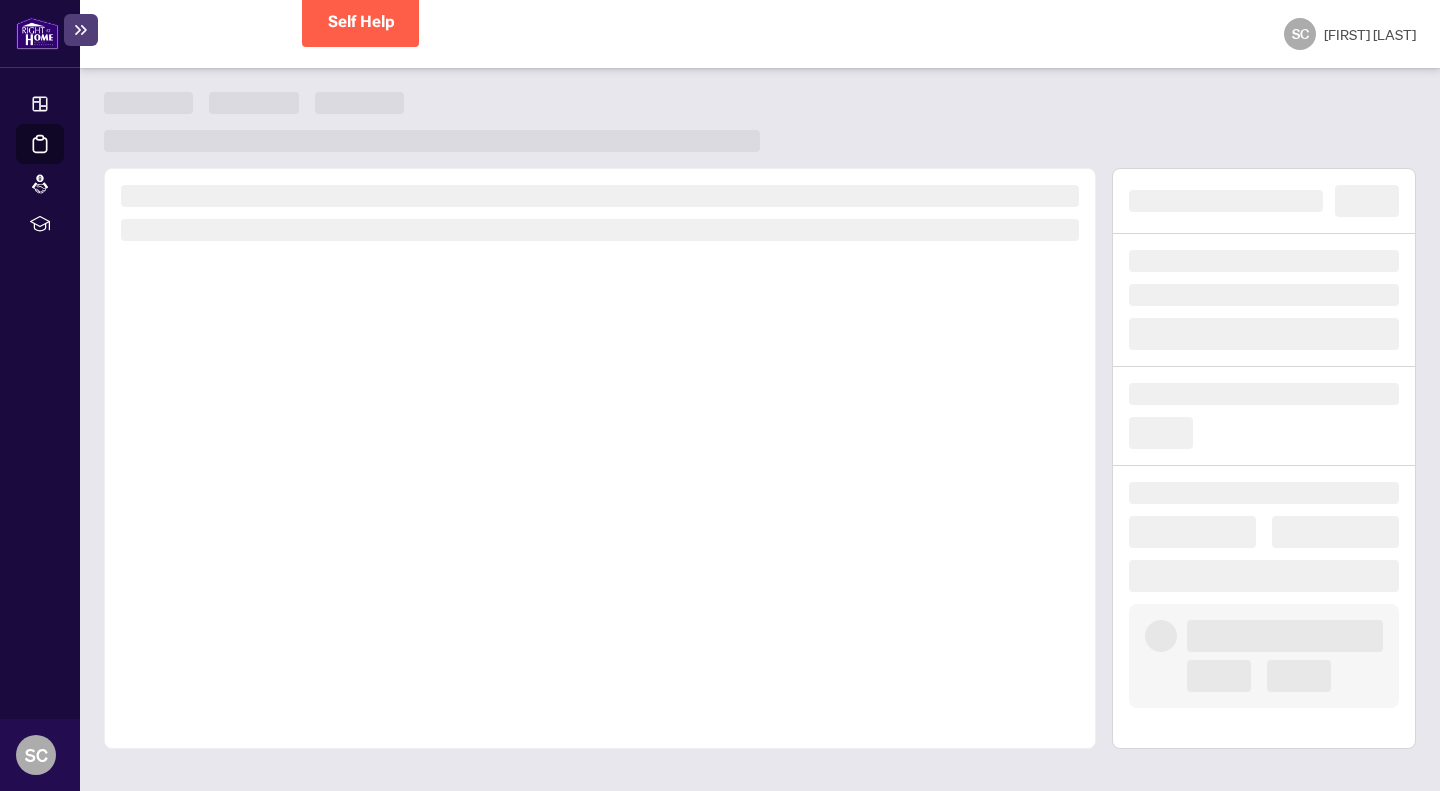 scroll, scrollTop: 0, scrollLeft: 0, axis: both 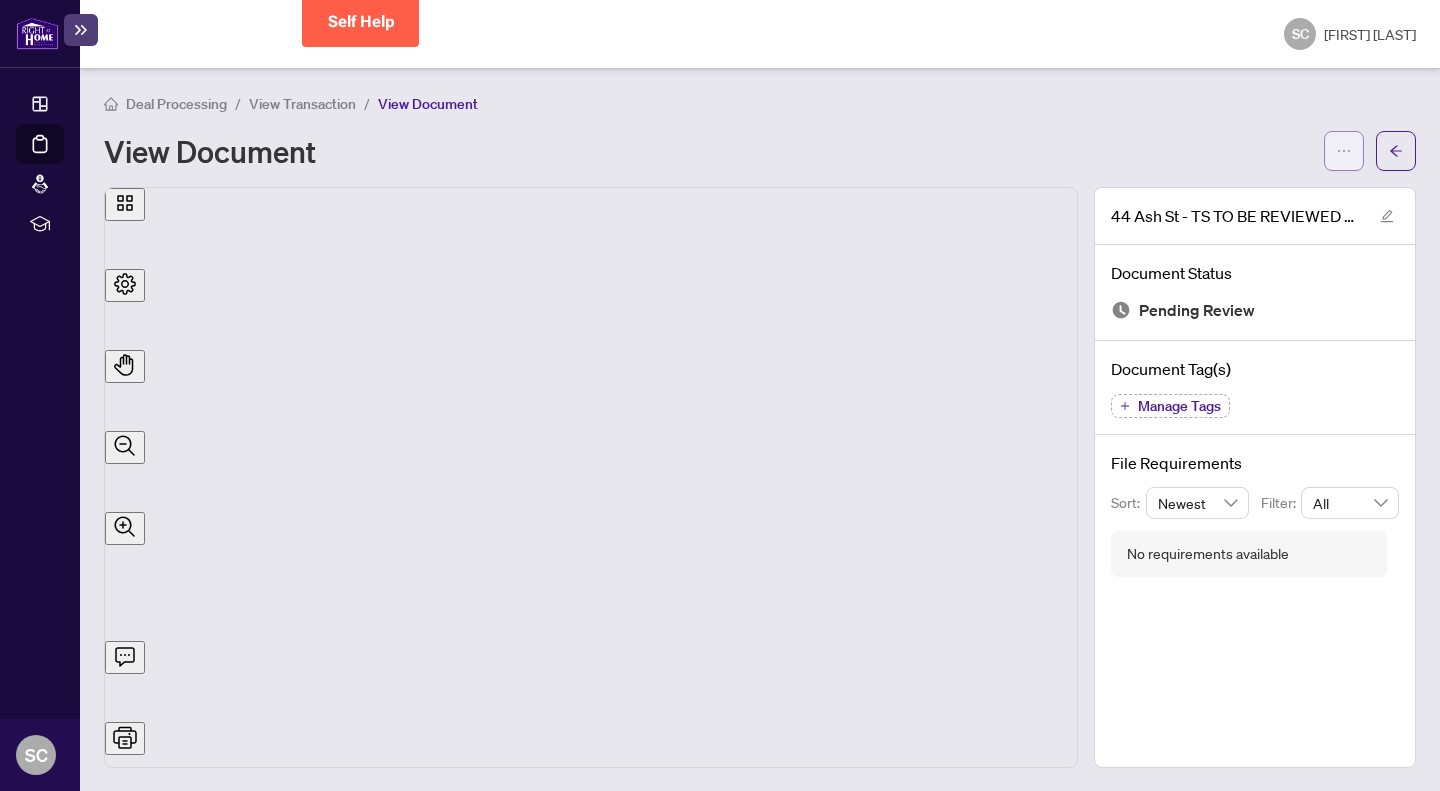 click at bounding box center [1344, 151] 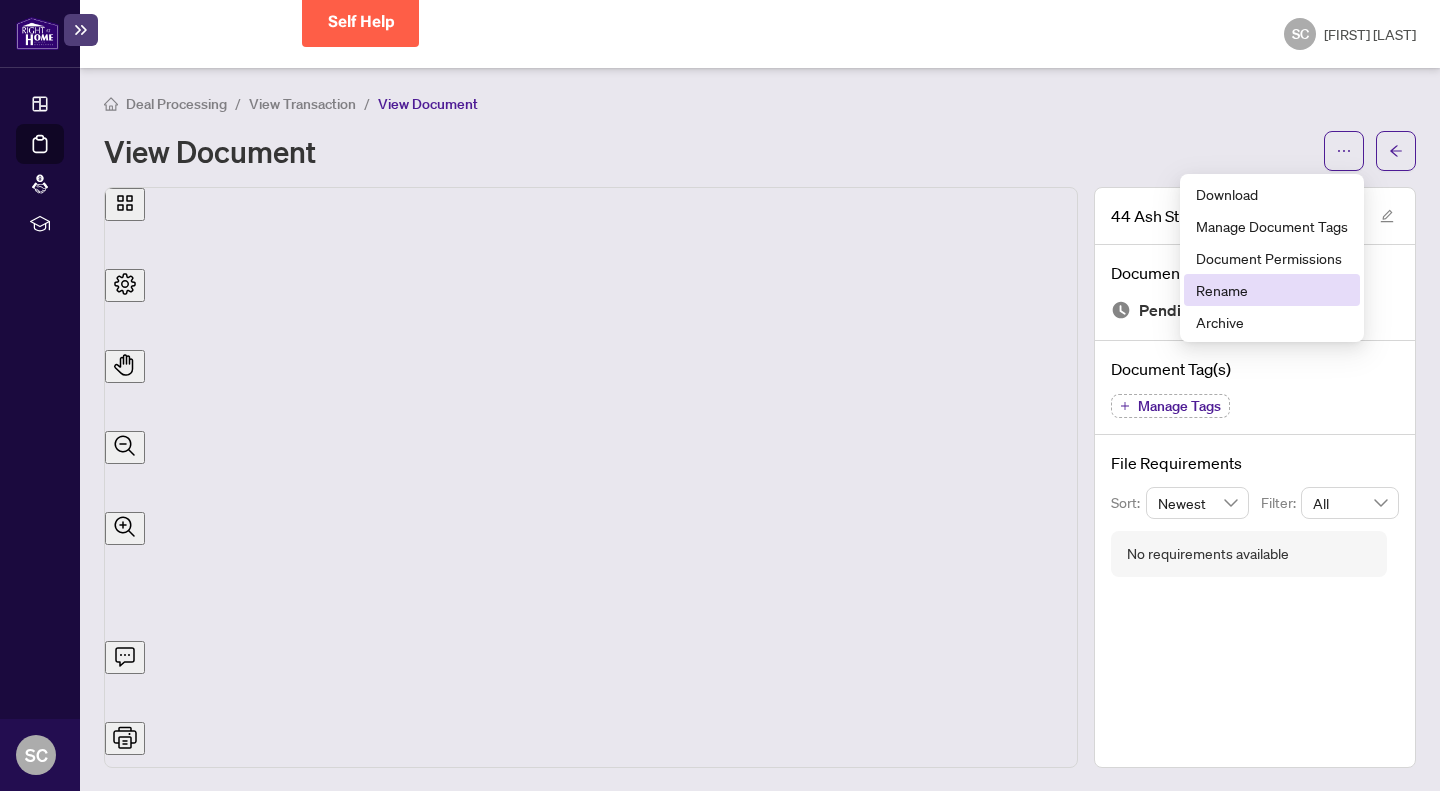 click on "Rename" at bounding box center (1272, 290) 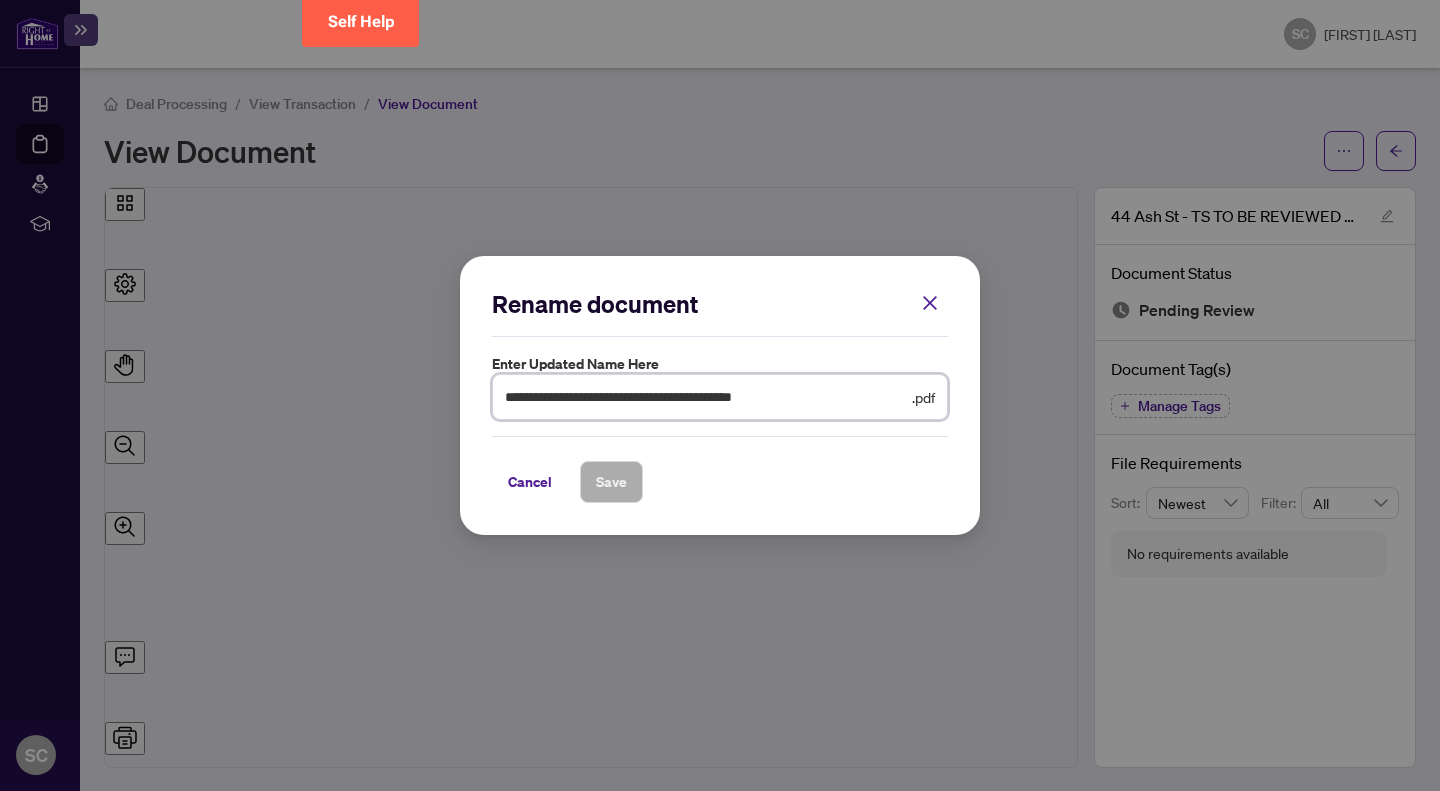 click on "**********" at bounding box center (706, 397) 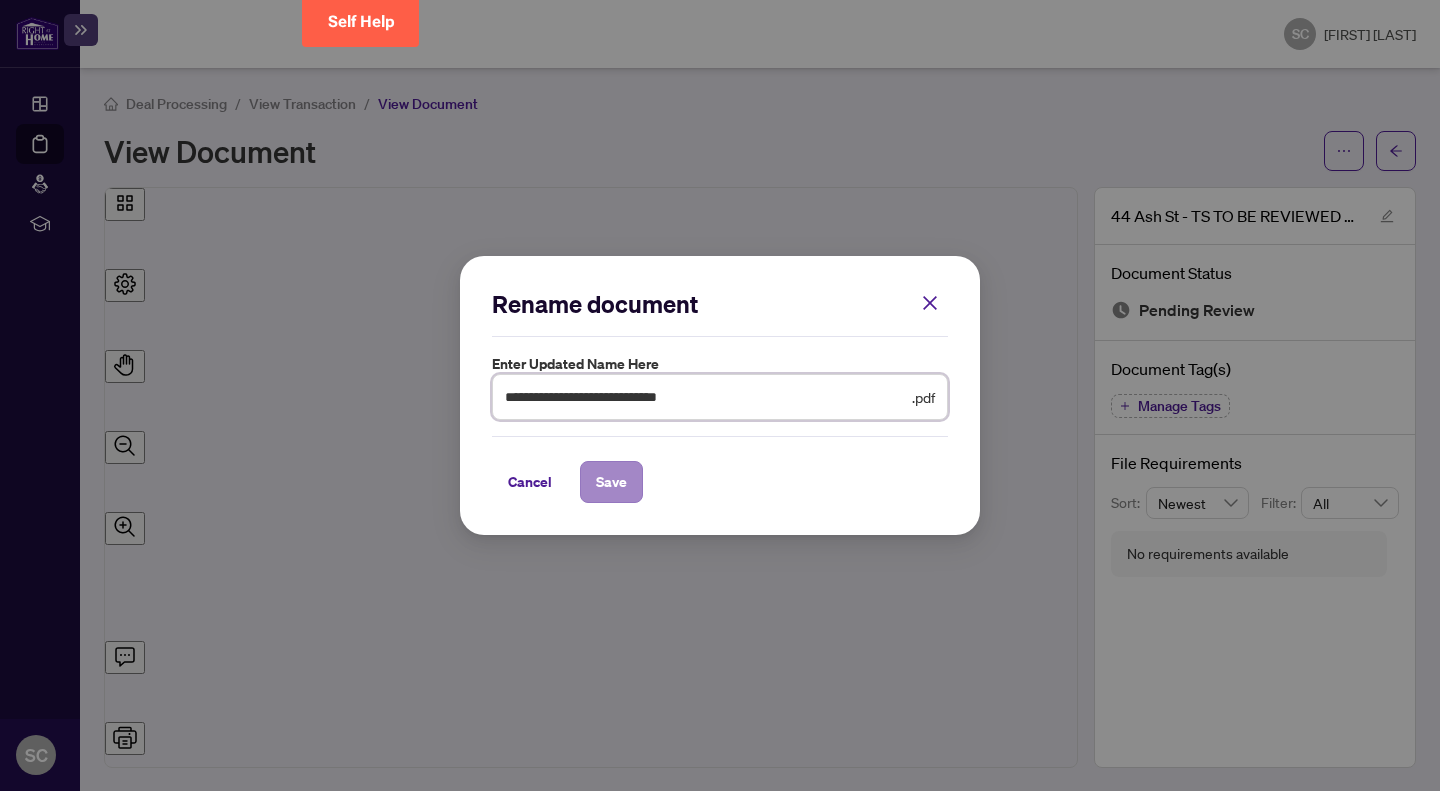 type on "**********" 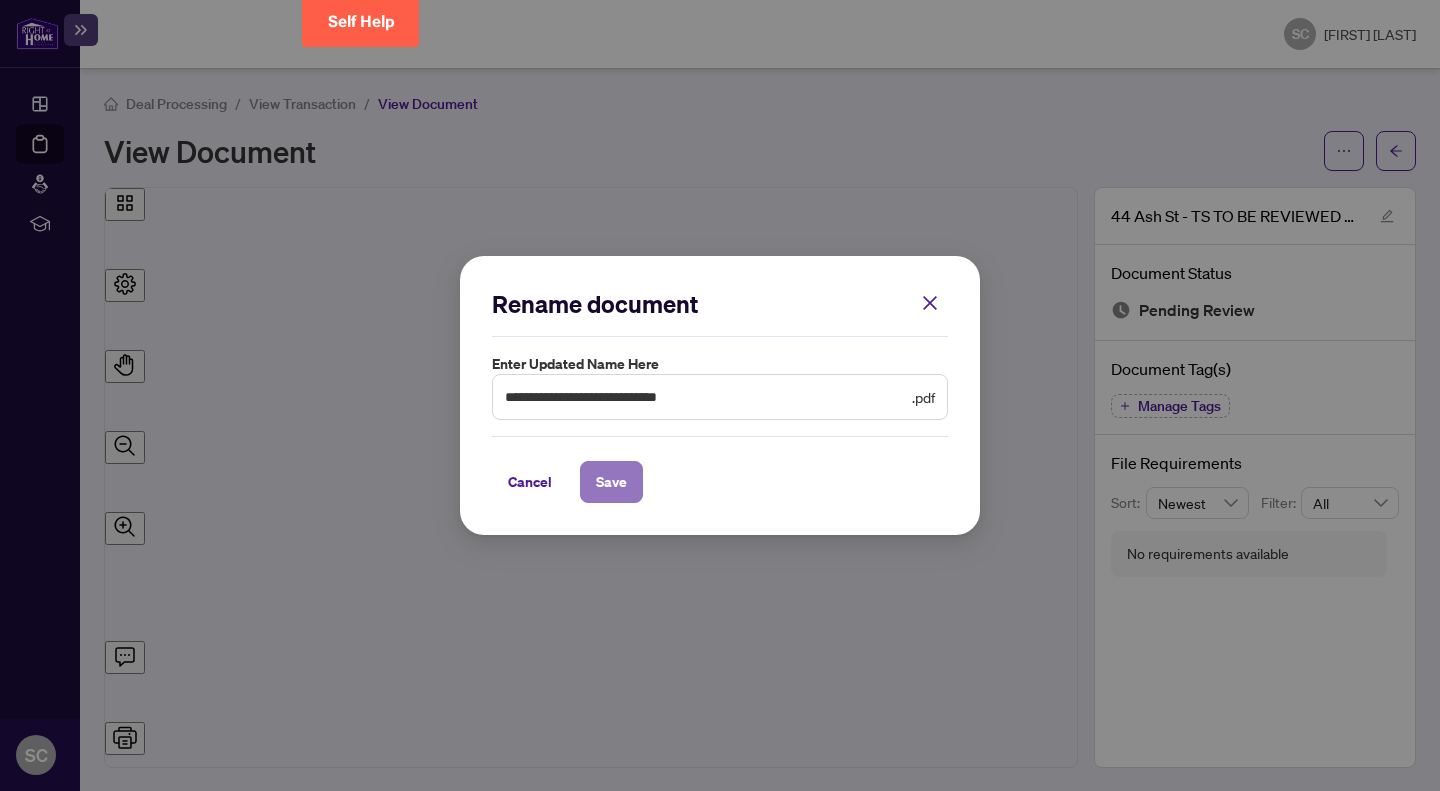 click on "Save" at bounding box center (611, 482) 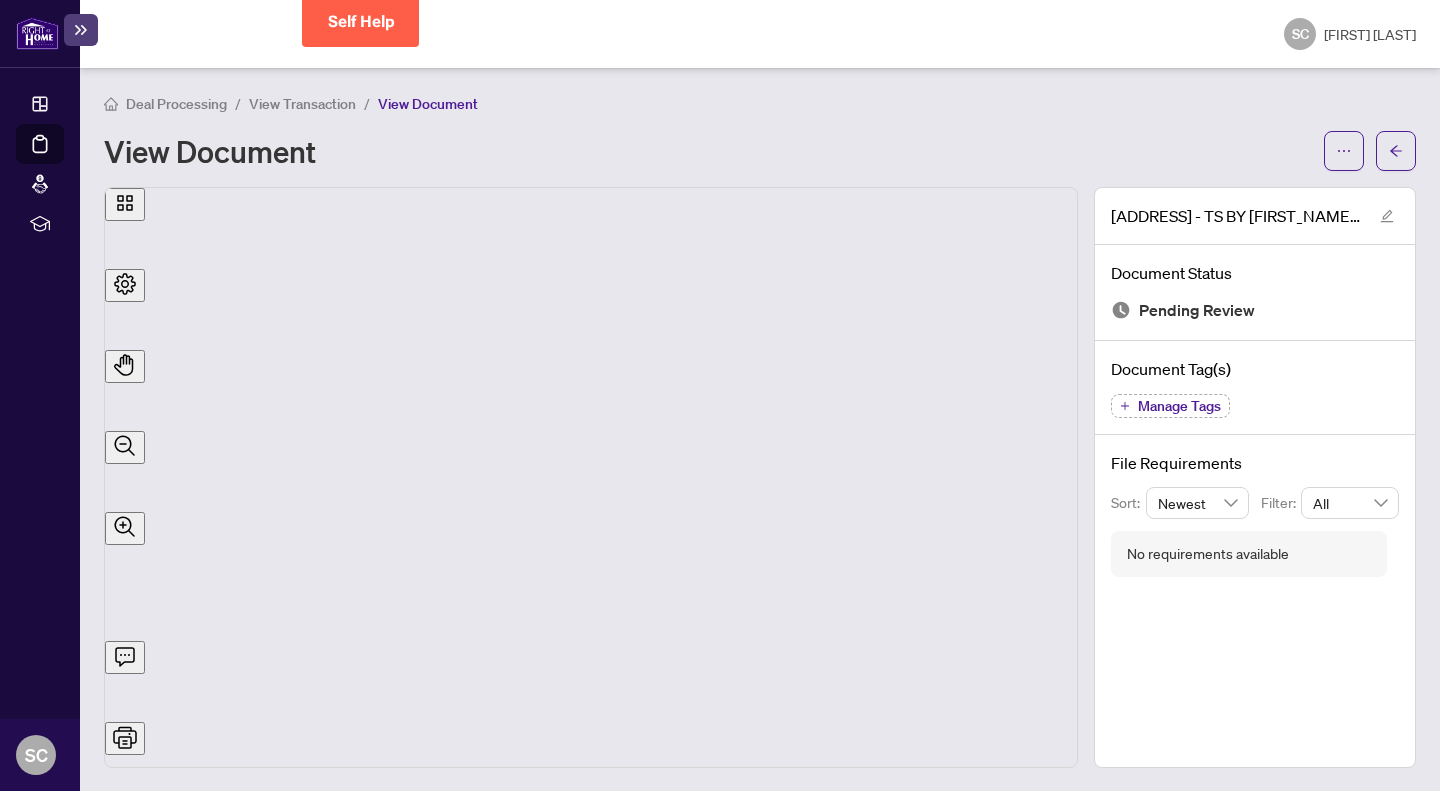 click on "View Transaction" at bounding box center [302, 104] 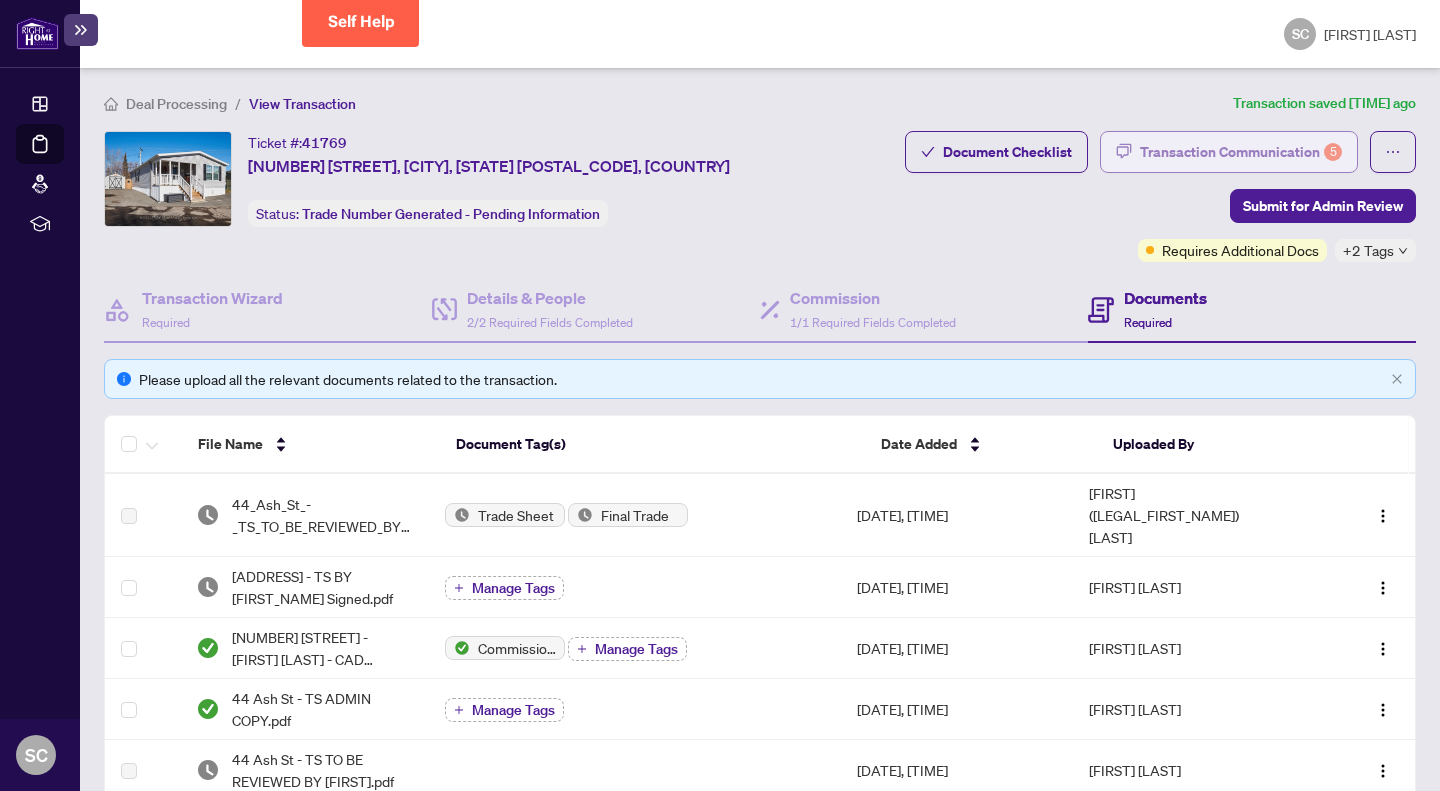 click on "Transaction Communication 5" at bounding box center [1241, 152] 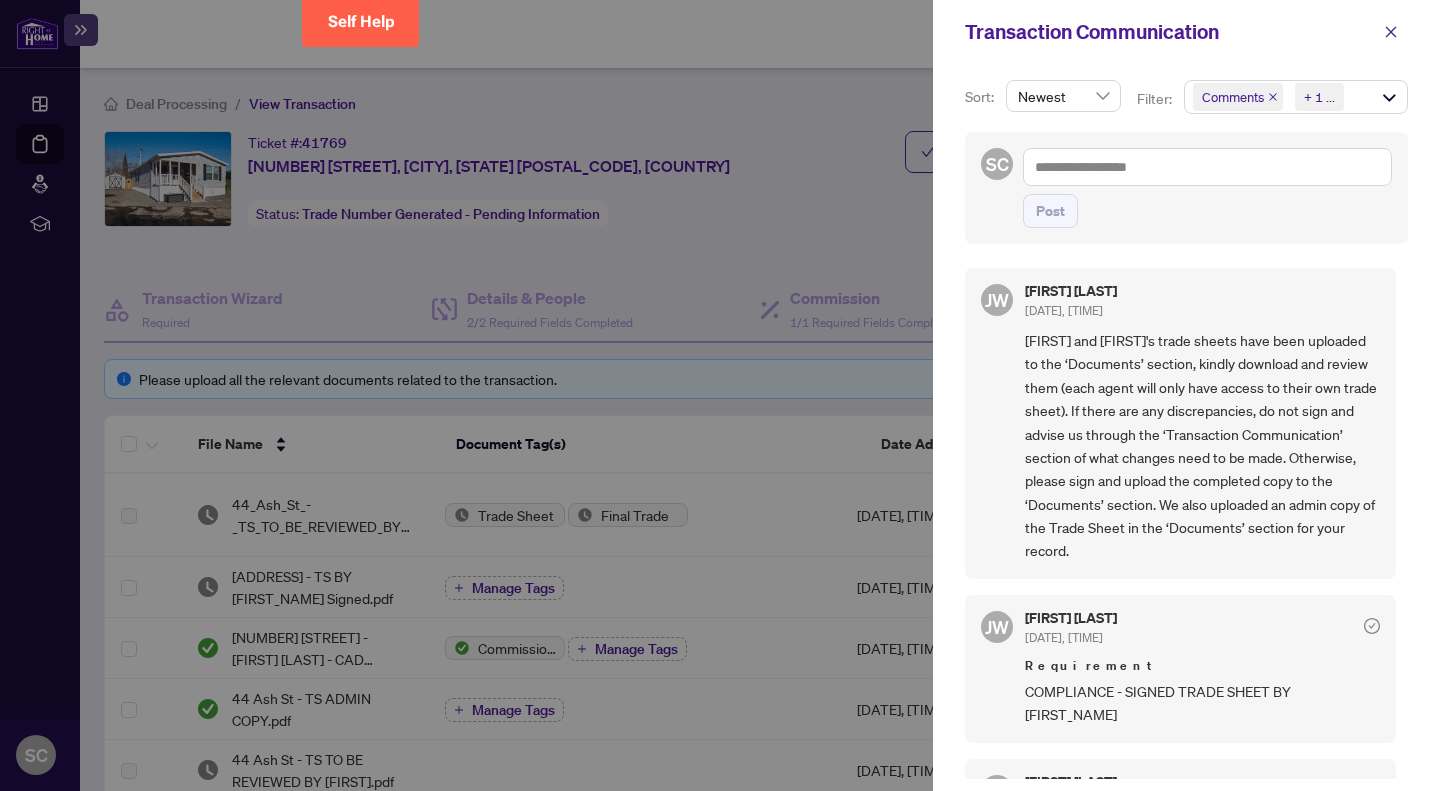 drag, startPoint x: 1402, startPoint y: 311, endPoint x: 1409, endPoint y: 422, distance: 111.220505 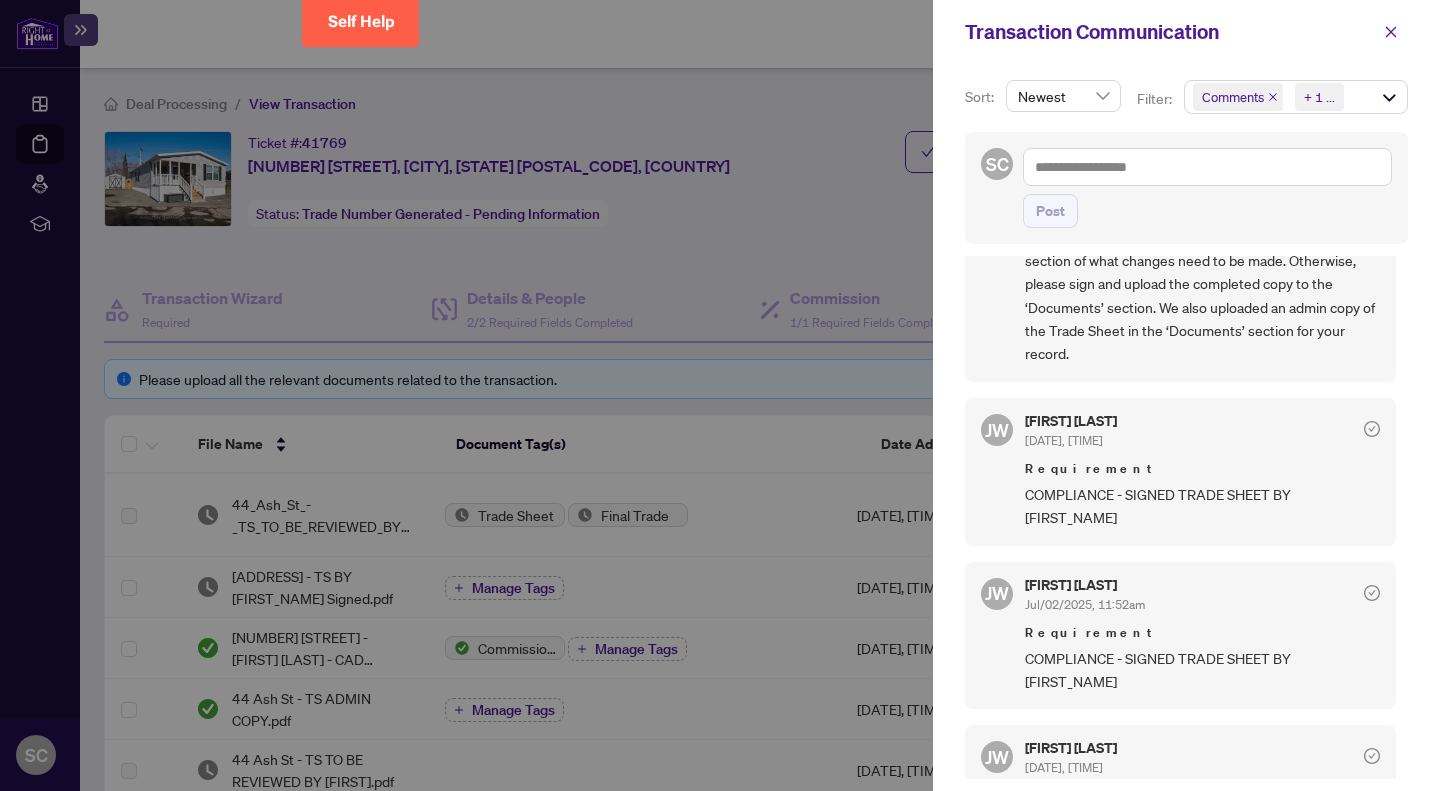 scroll, scrollTop: 0, scrollLeft: 0, axis: both 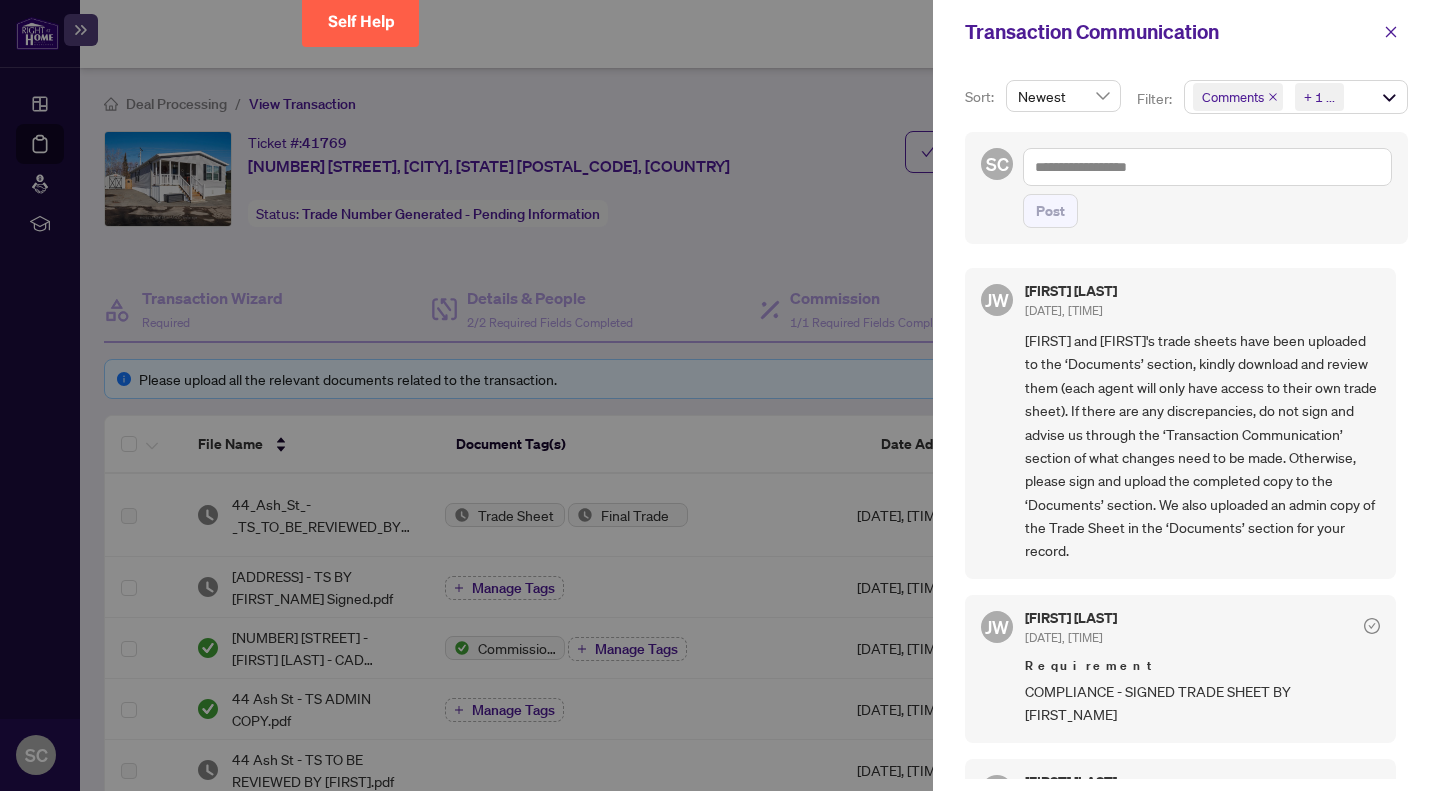 click at bounding box center [720, 395] 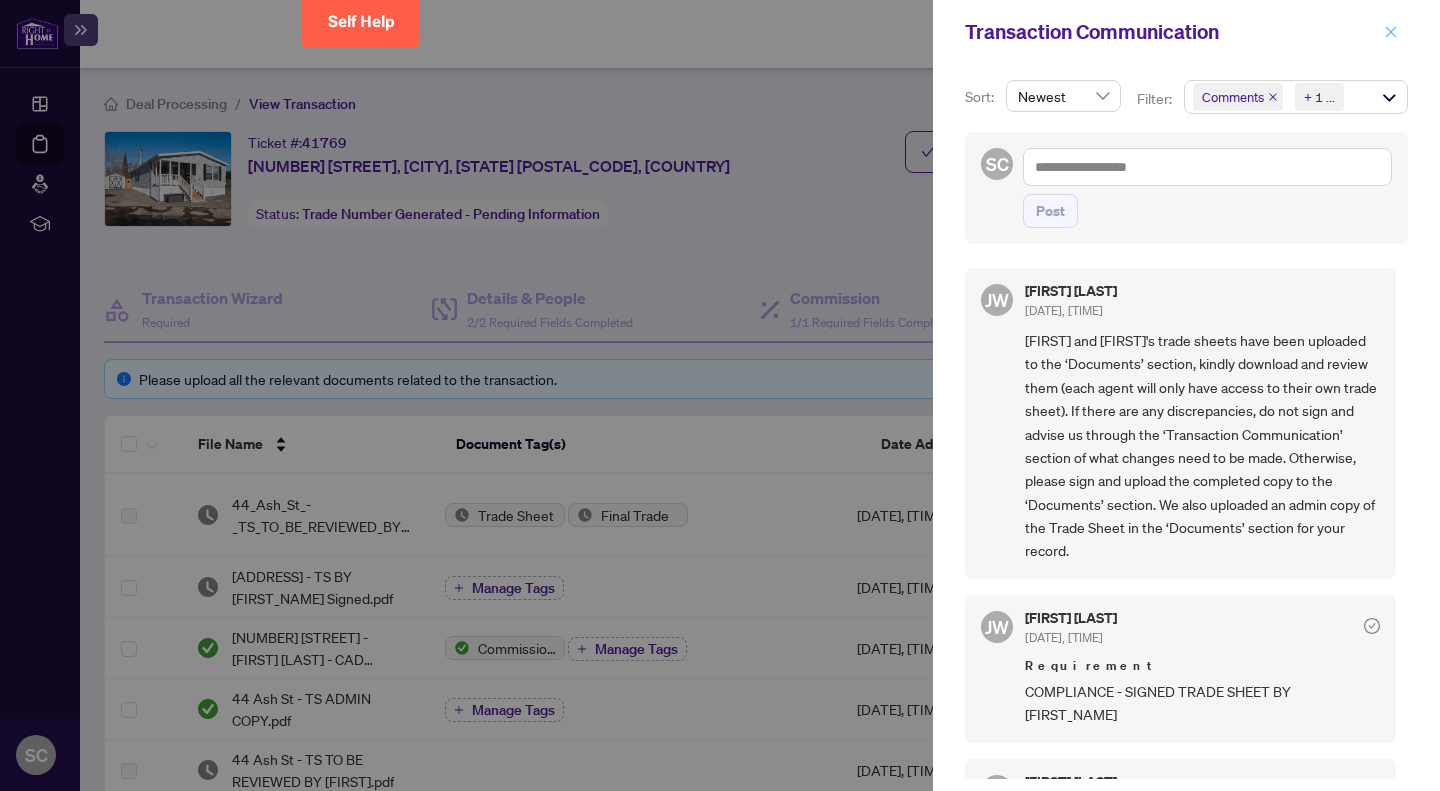 click at bounding box center (1391, 32) 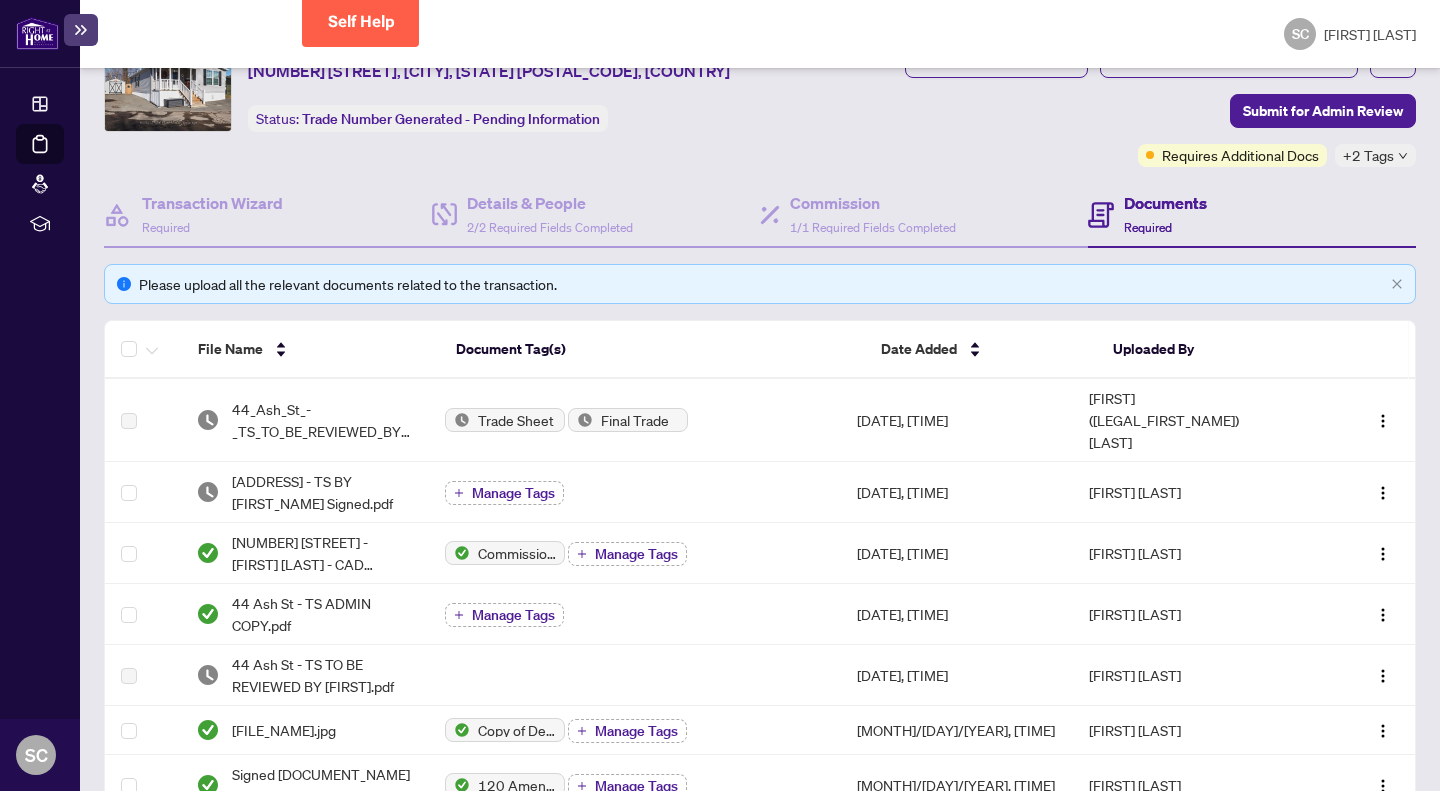 scroll, scrollTop: 54, scrollLeft: 0, axis: vertical 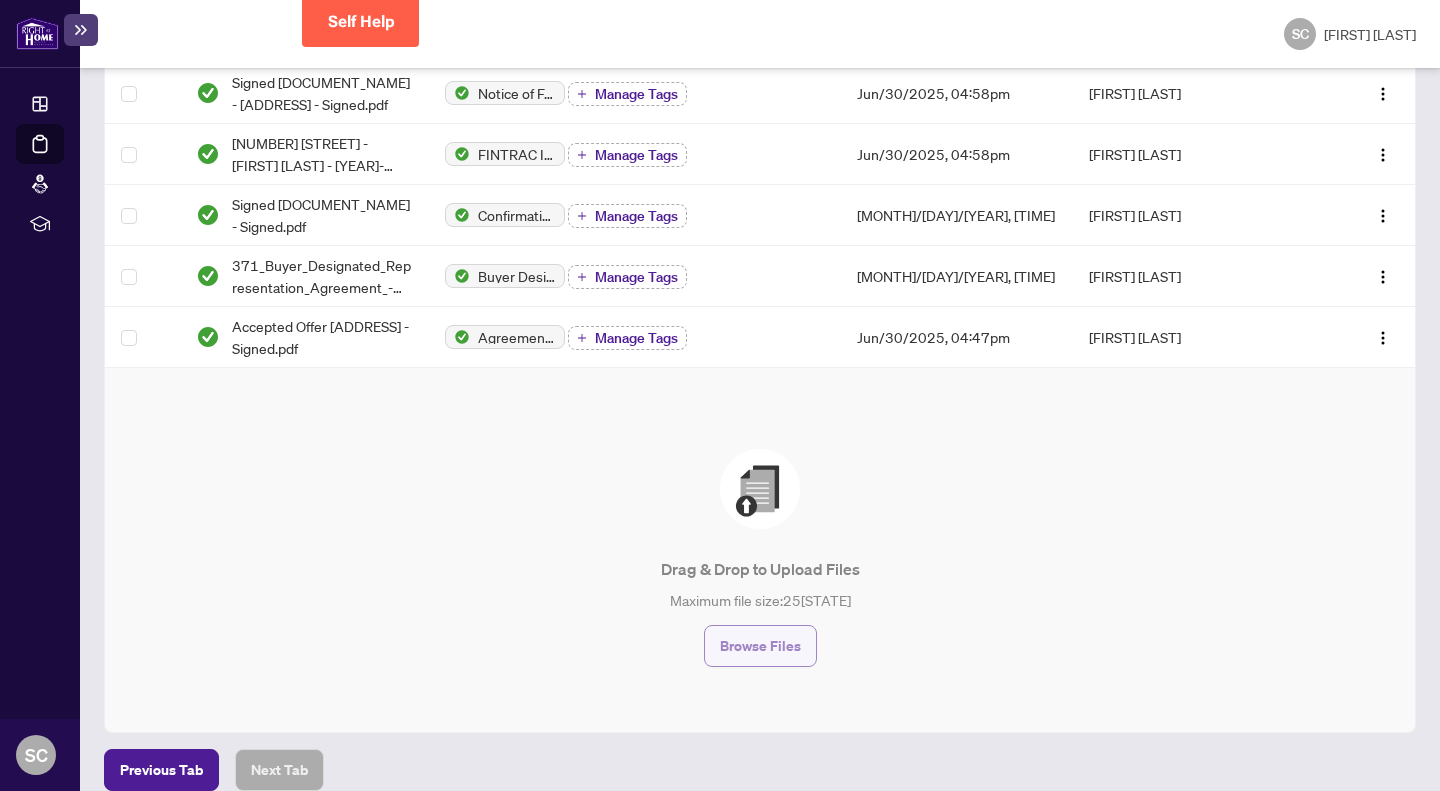 click on "Browse Files" at bounding box center (760, 646) 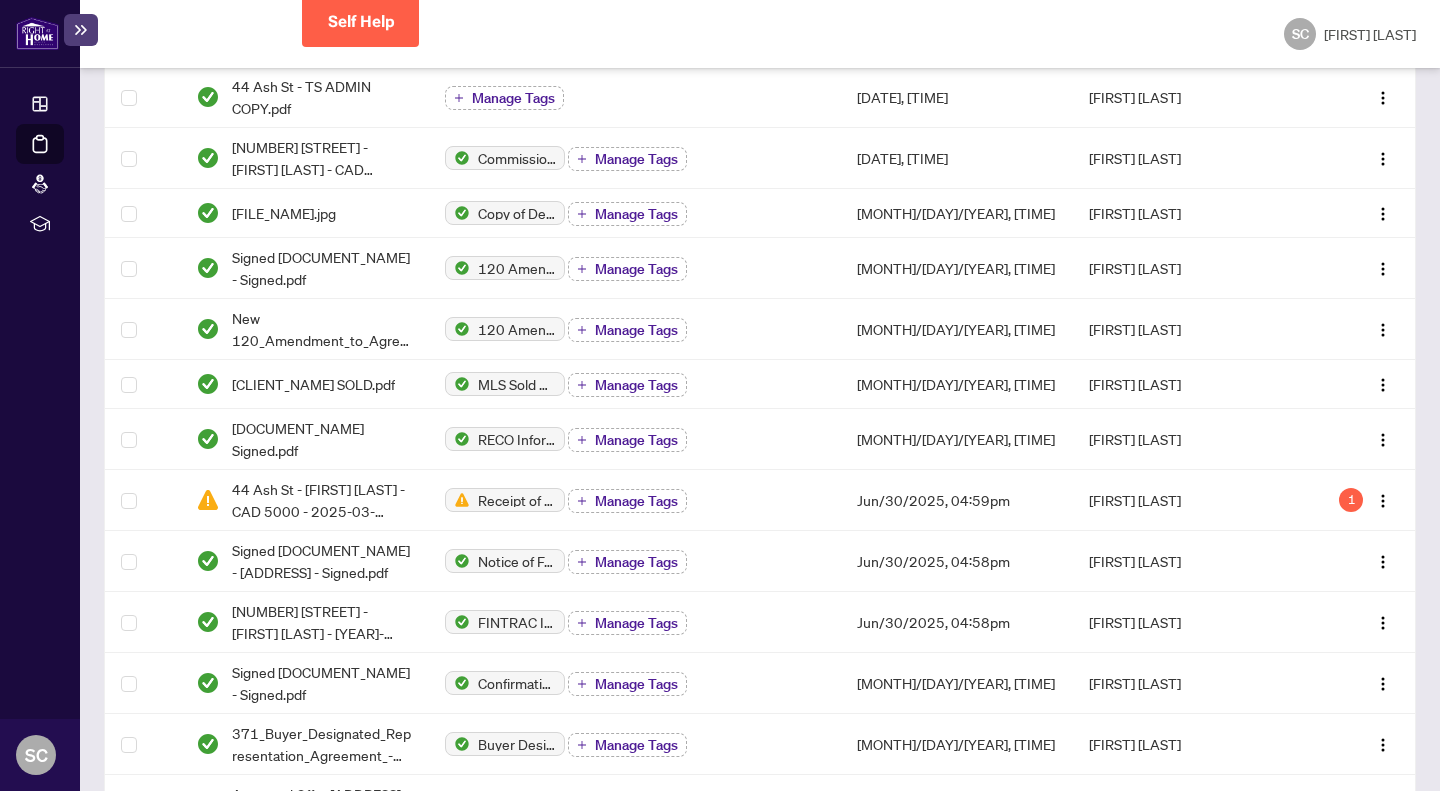 scroll, scrollTop: 697, scrollLeft: 0, axis: vertical 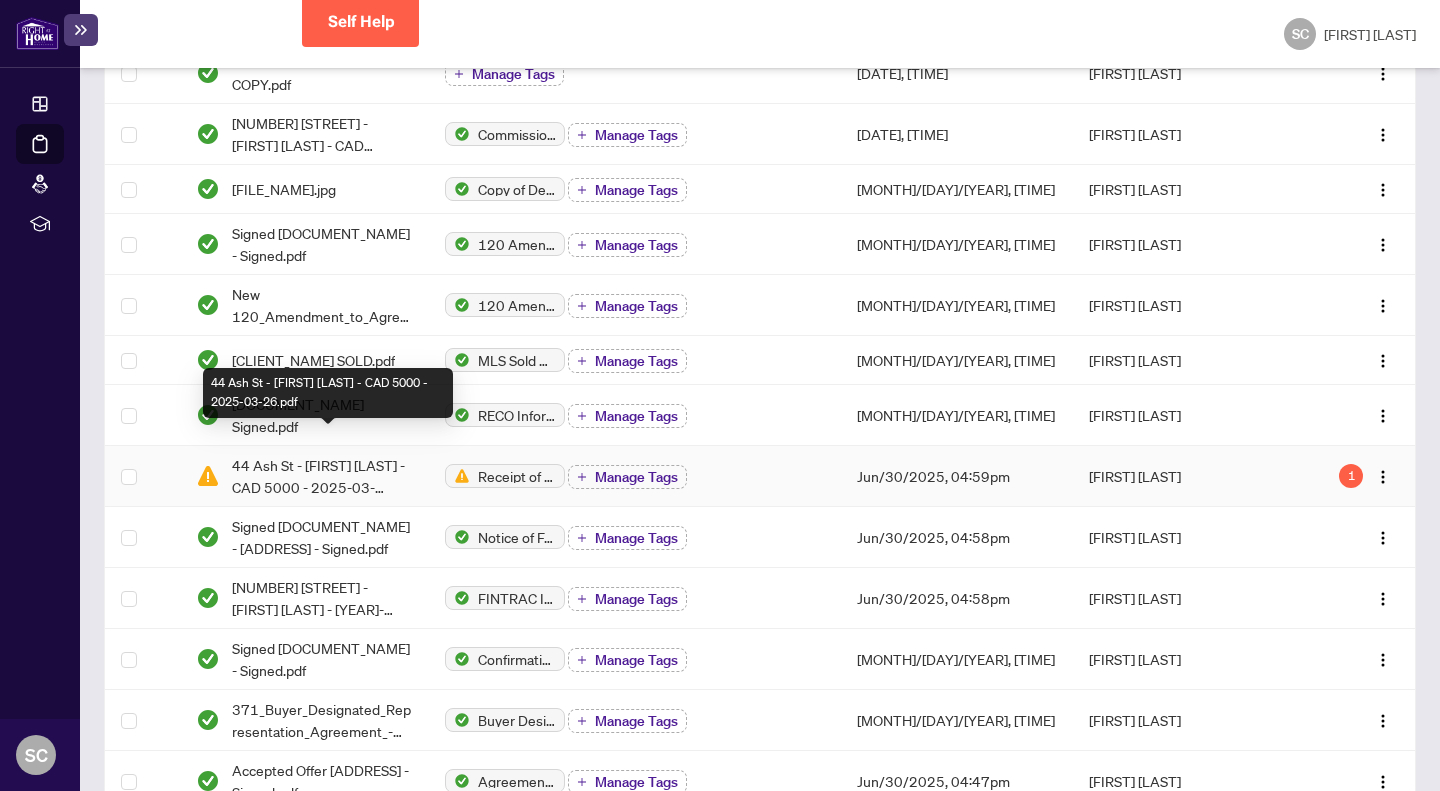 click on "44 Ash St - [FIRST] [LAST] - CAD 5000 - 2025-03-26.pdf" at bounding box center (323, 476) 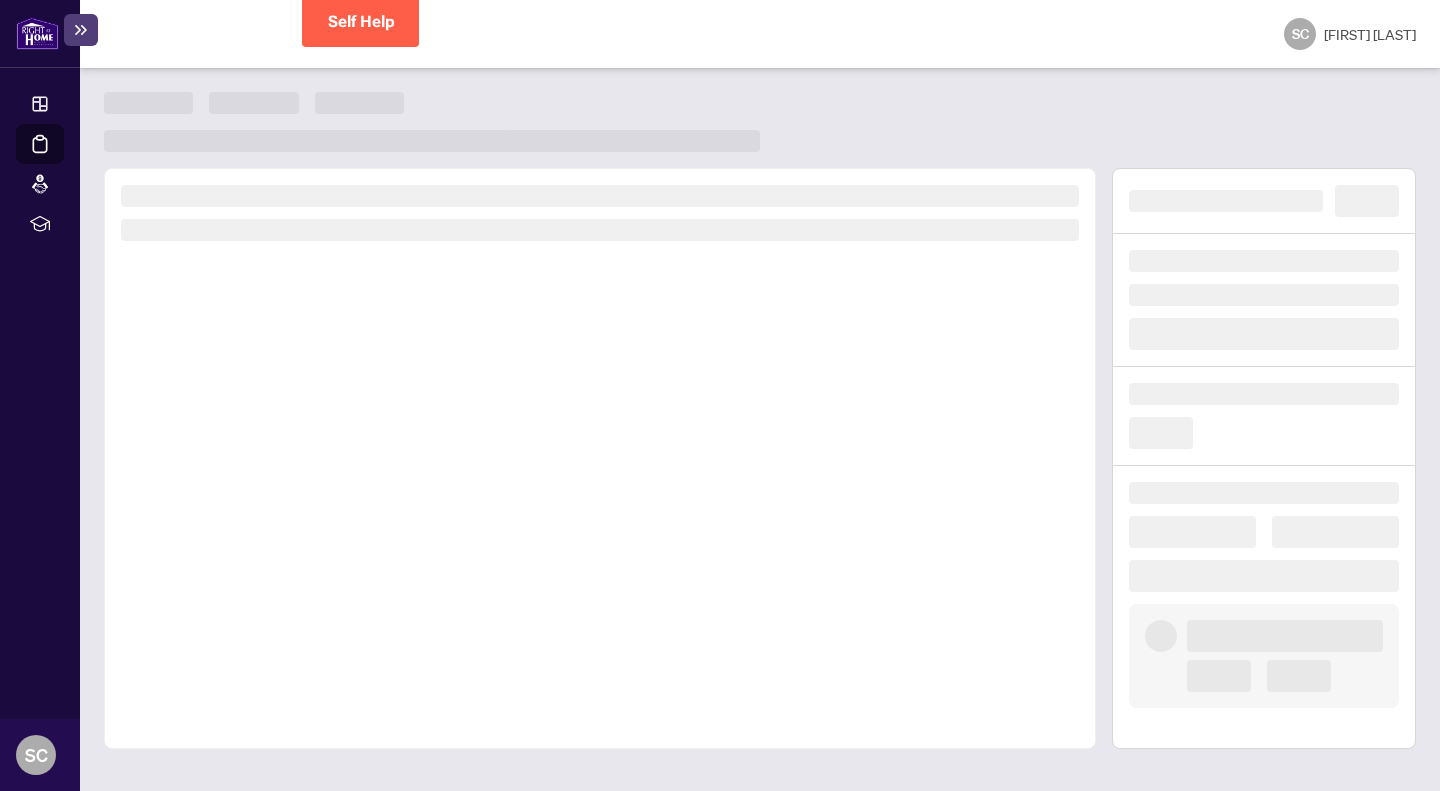 scroll, scrollTop: 0, scrollLeft: 0, axis: both 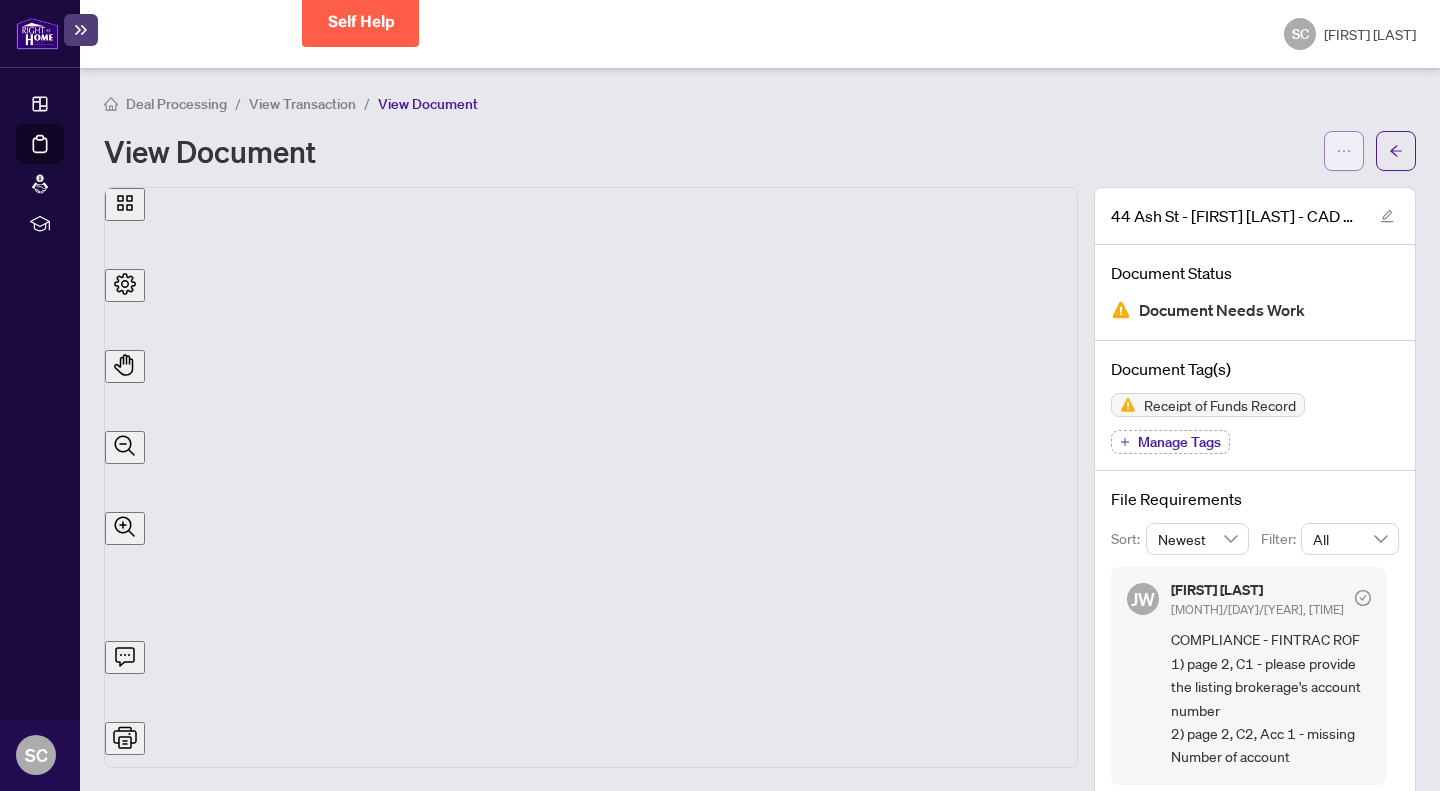 click at bounding box center [1344, 151] 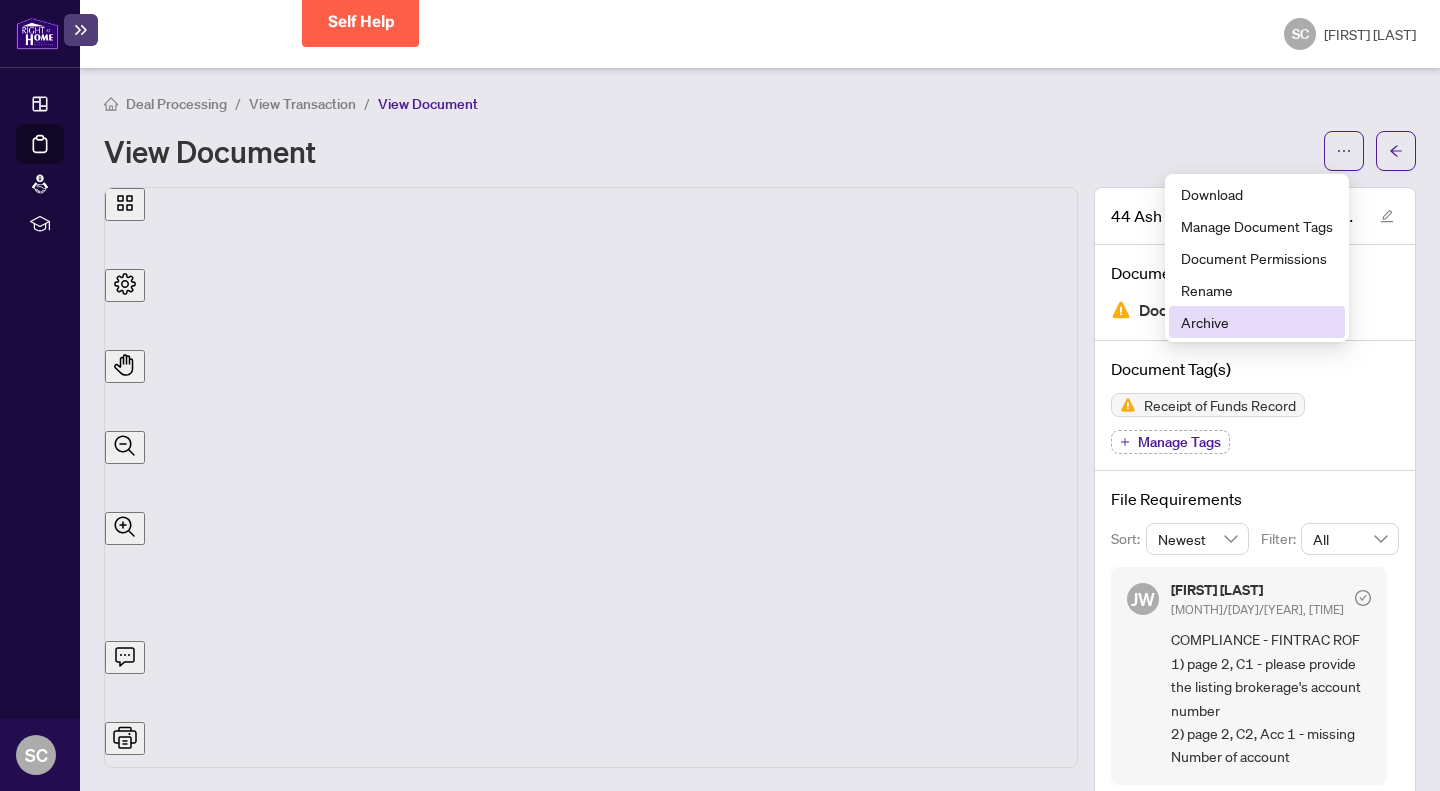 click on "Archive" at bounding box center [1257, 322] 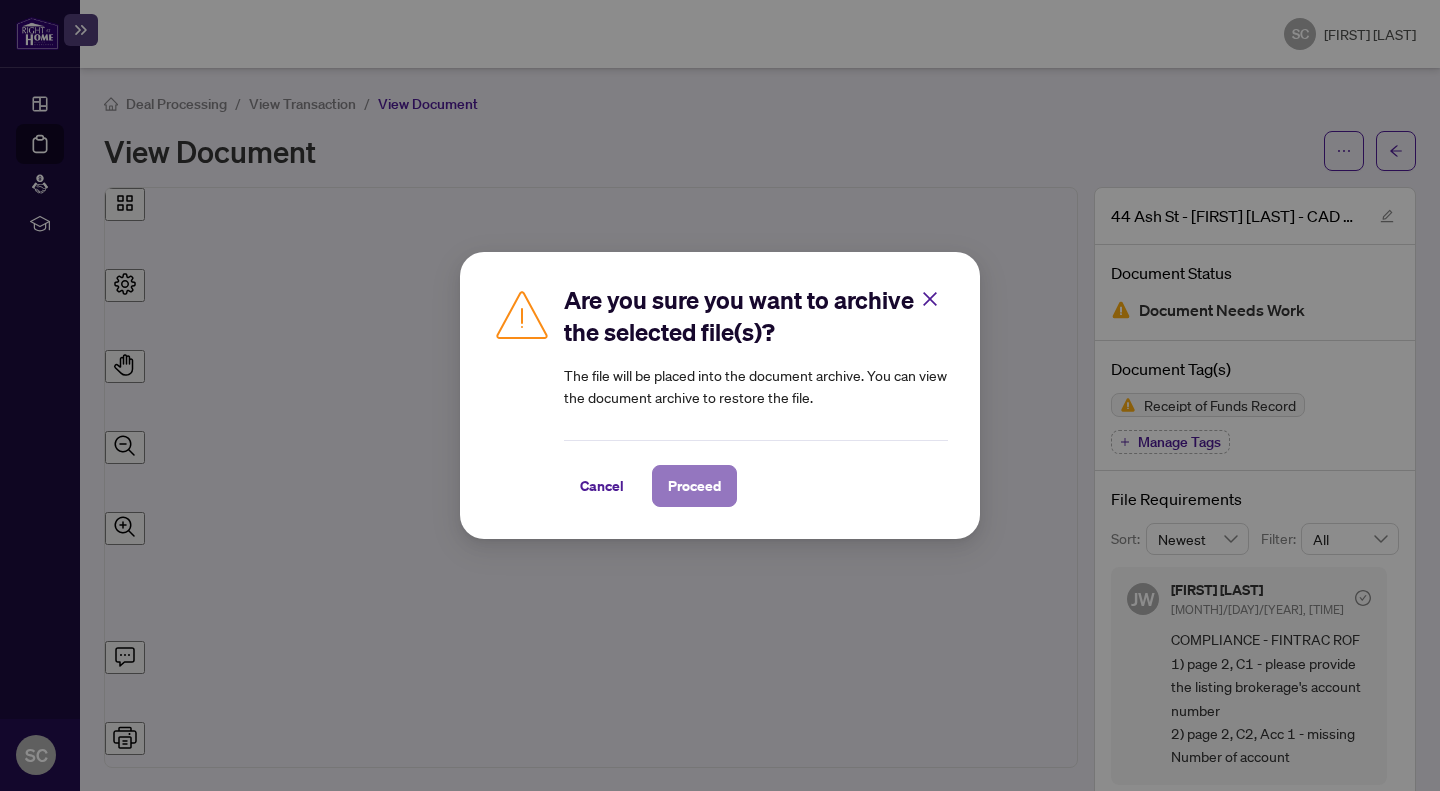 click on "Proceed" at bounding box center [694, 486] 